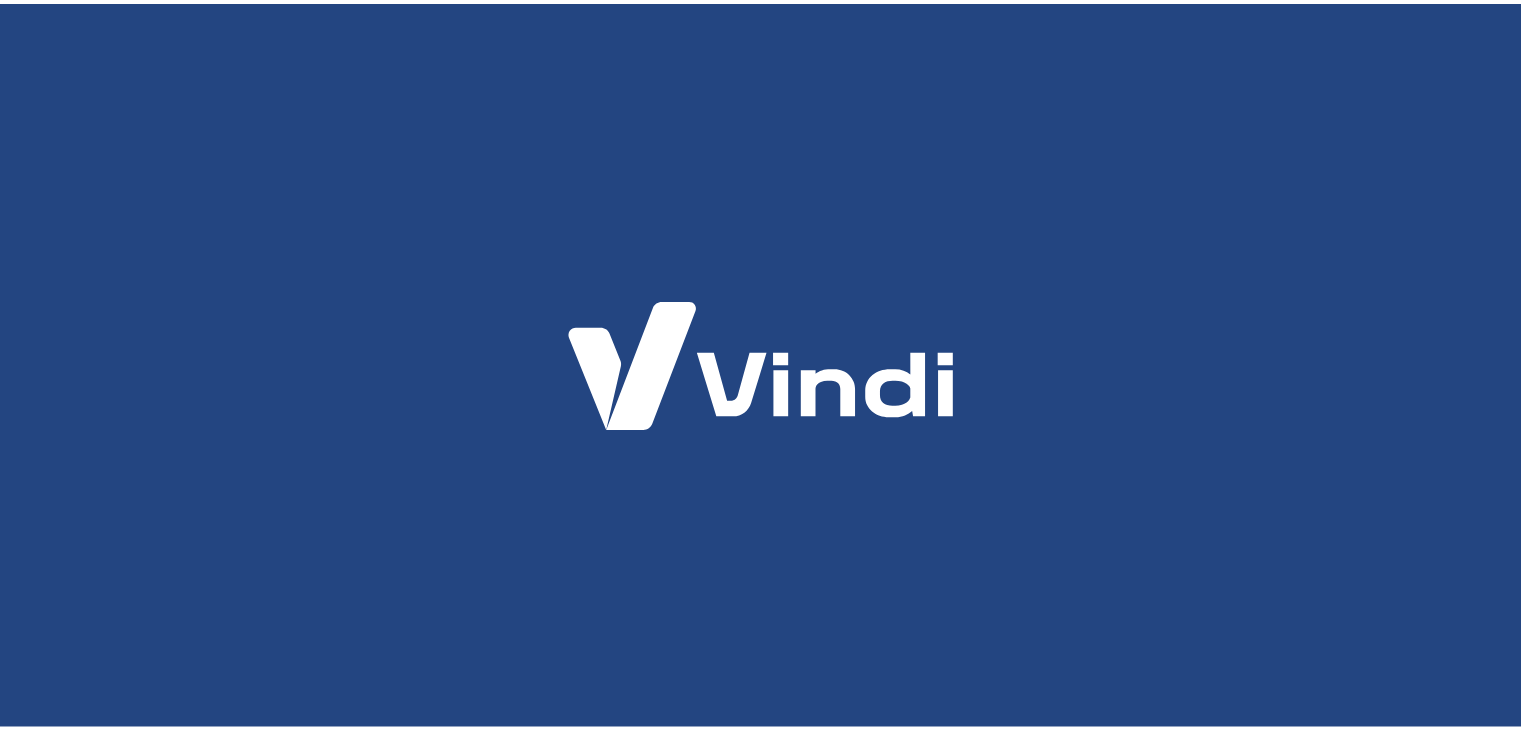scroll, scrollTop: 0, scrollLeft: 0, axis: both 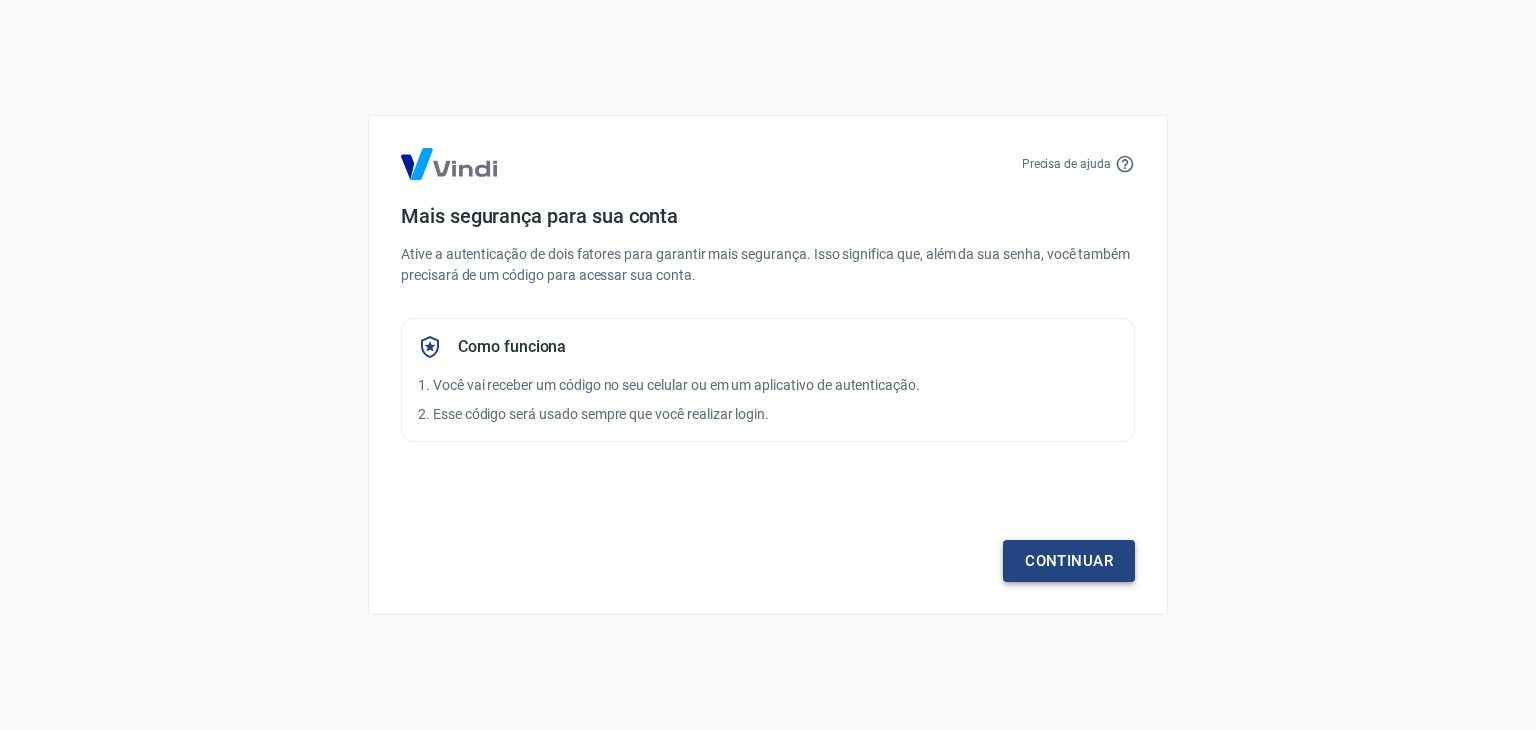 click on "Continuar" at bounding box center (1069, 561) 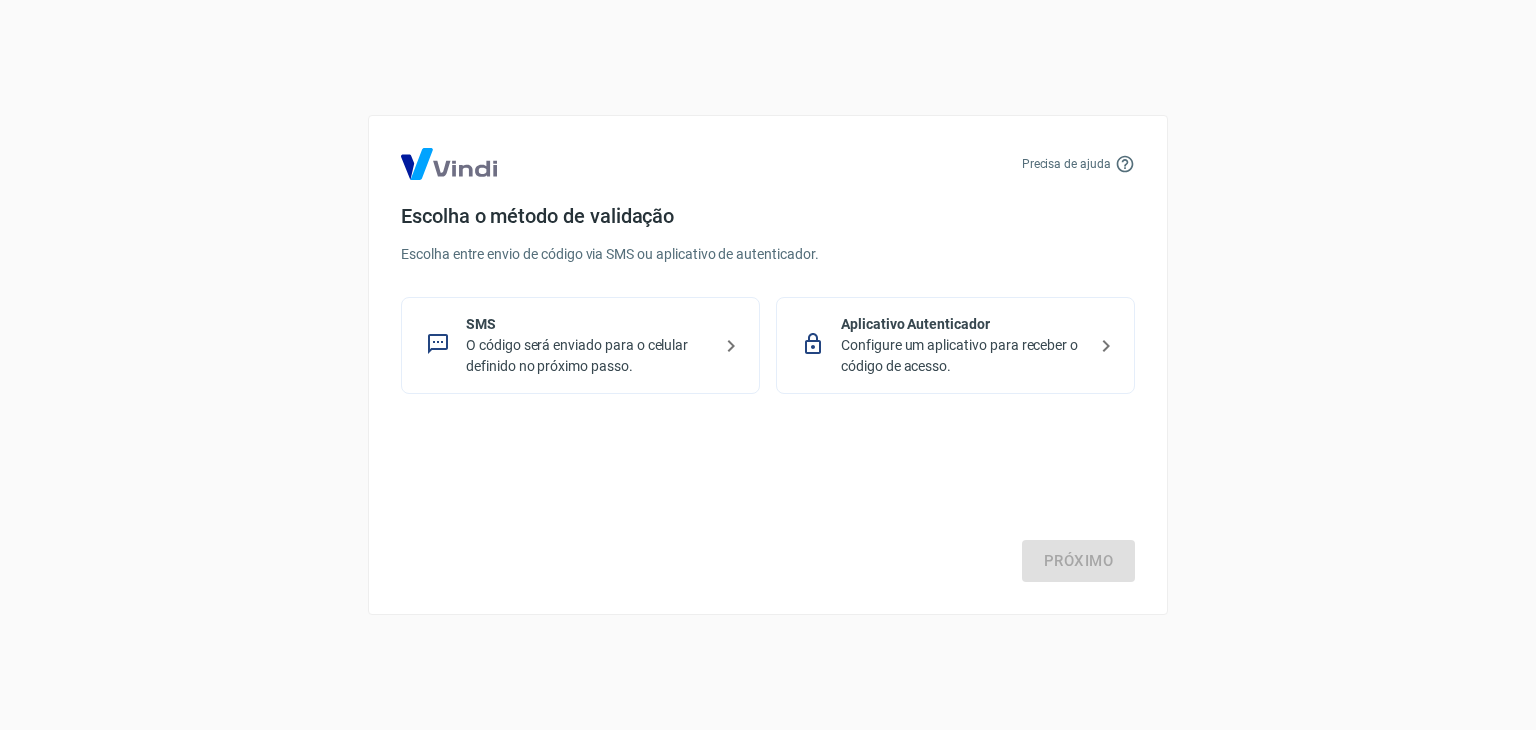 click on "O código será enviado para o celular definido no próximo passo." at bounding box center [588, 356] 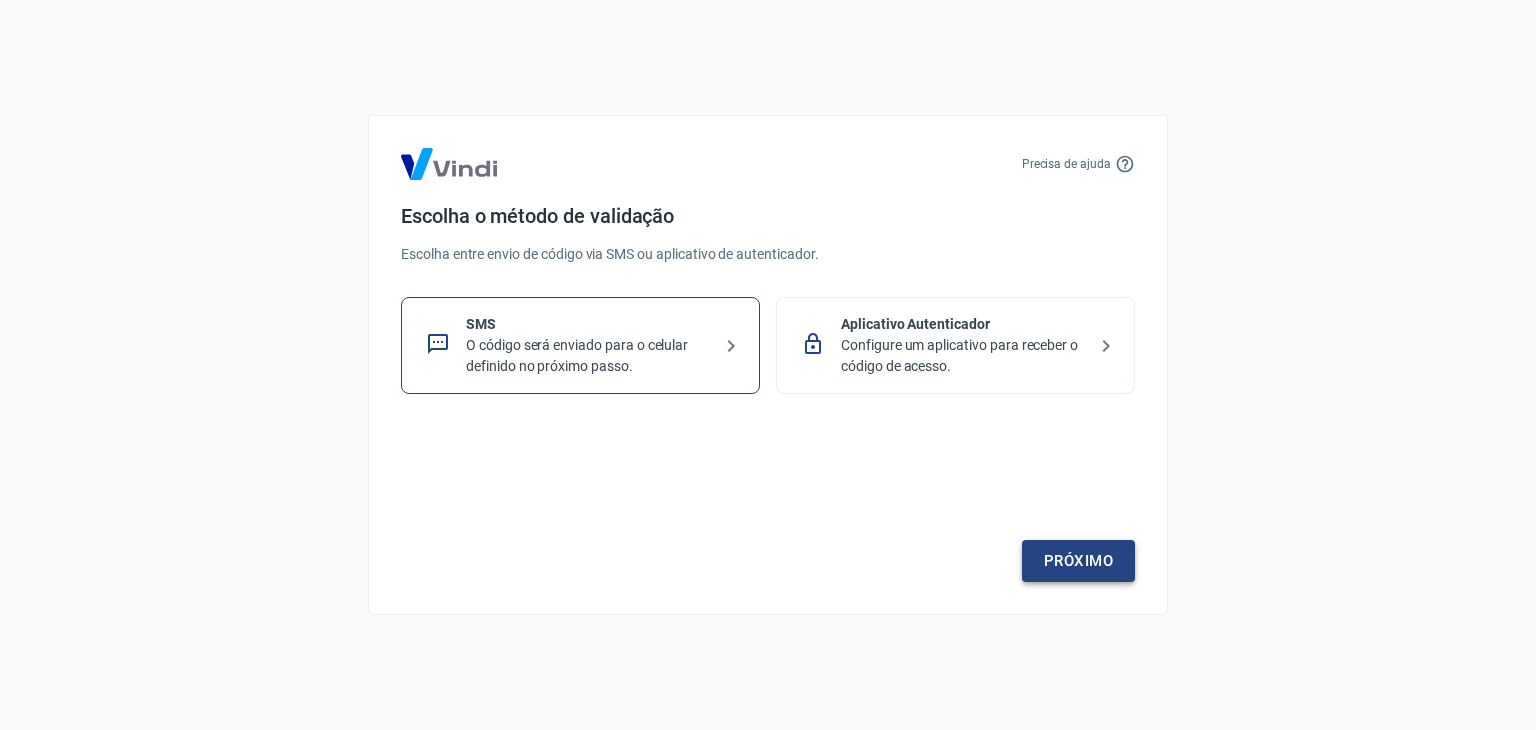 click on "Próximo" at bounding box center (1078, 561) 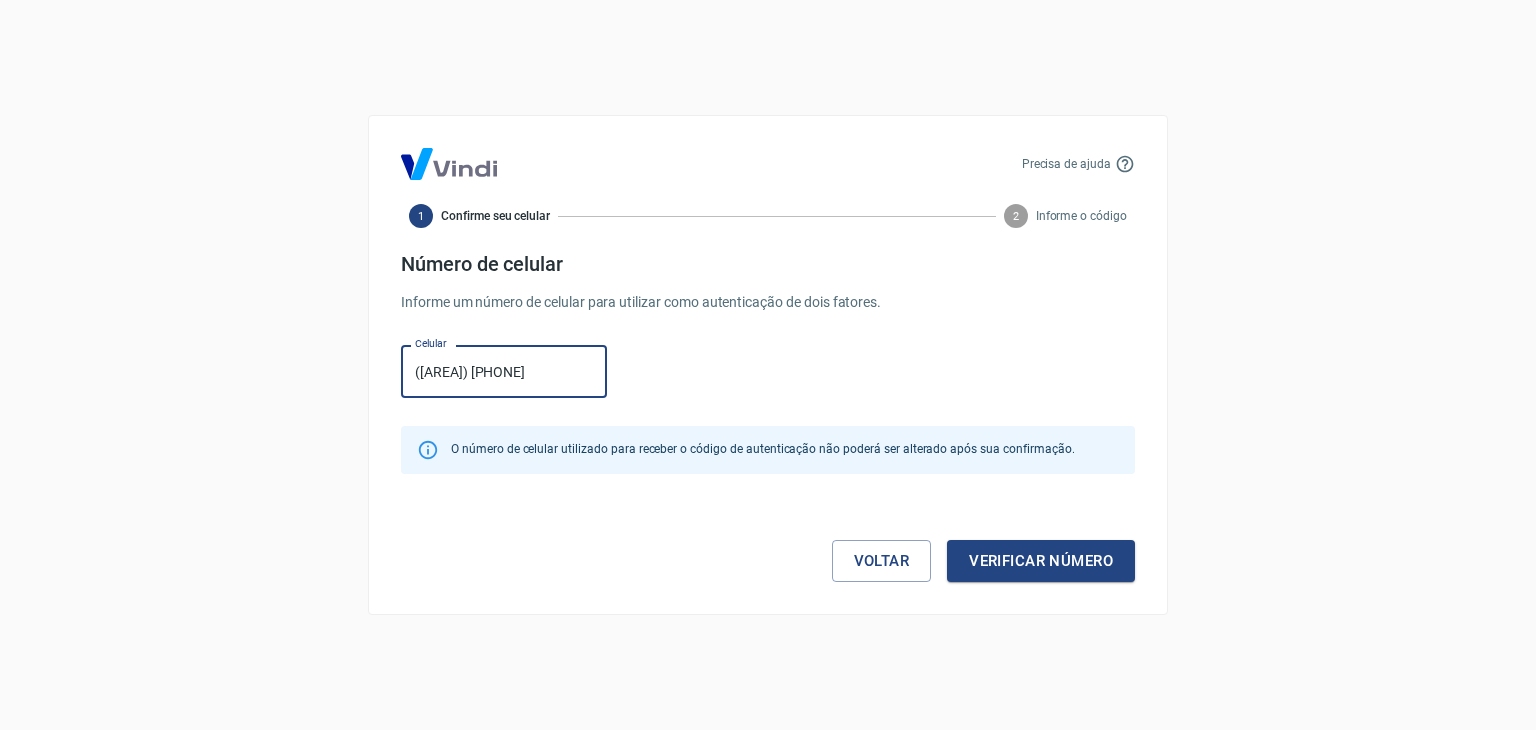type on "([AREA]) [PHONE]" 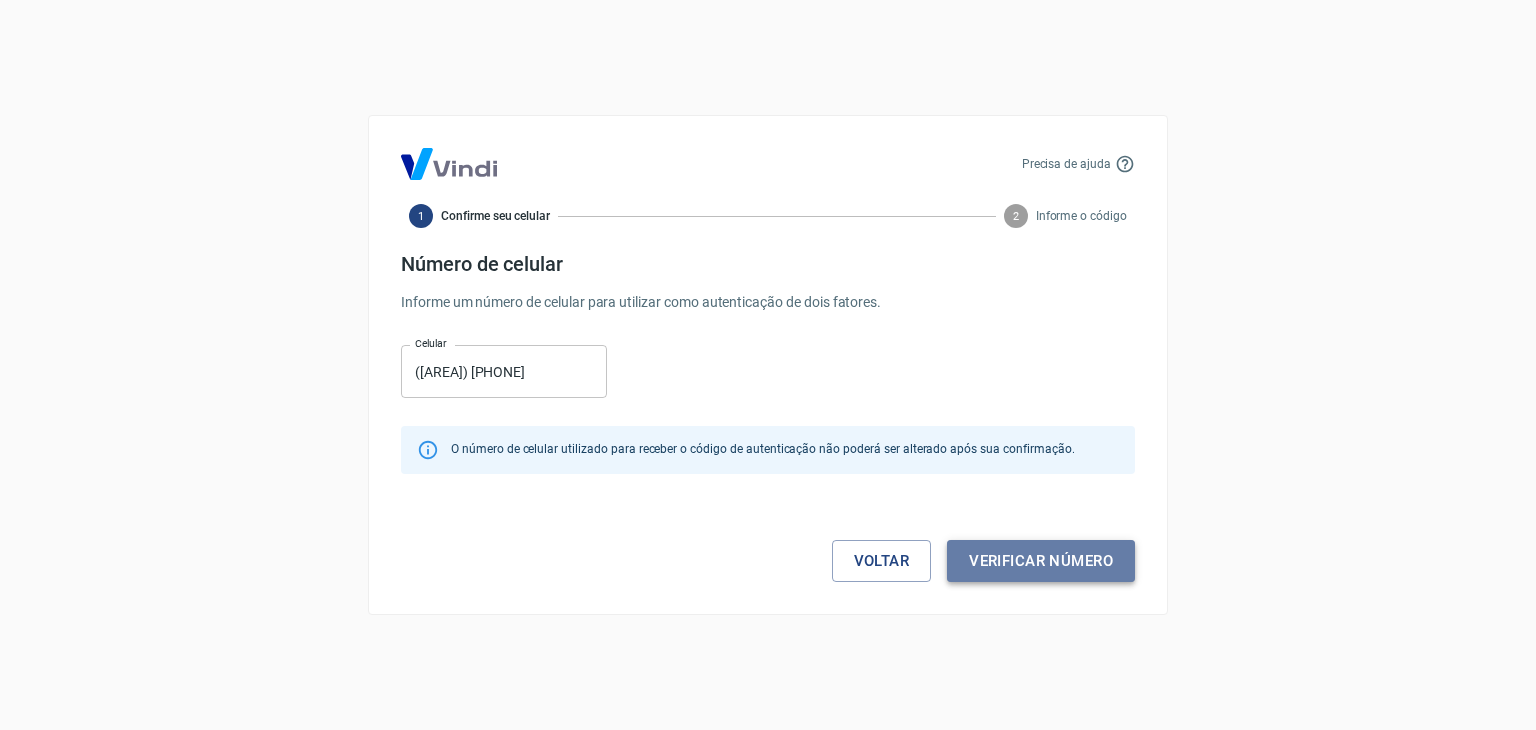 click on "Verificar número" at bounding box center (1041, 561) 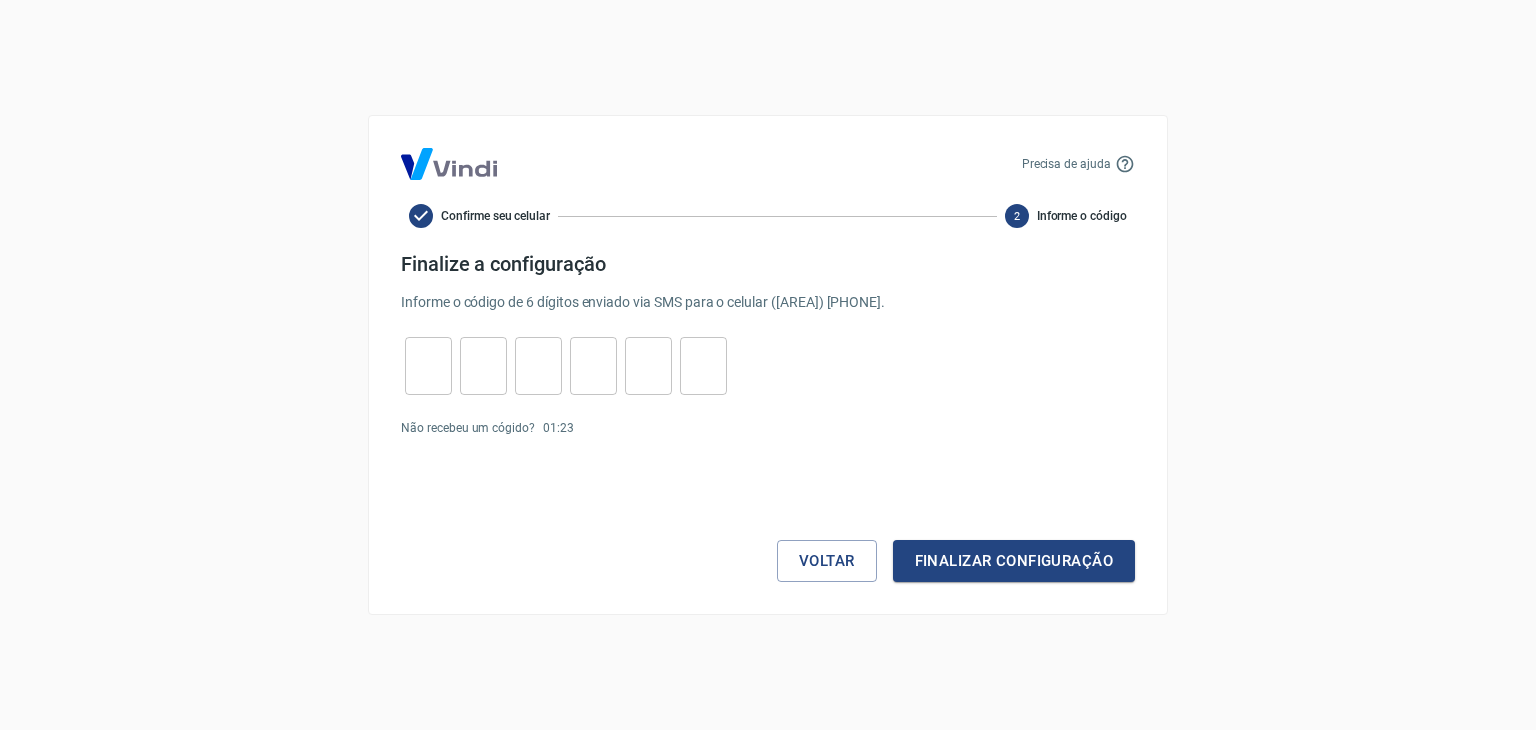 click at bounding box center [428, 366] 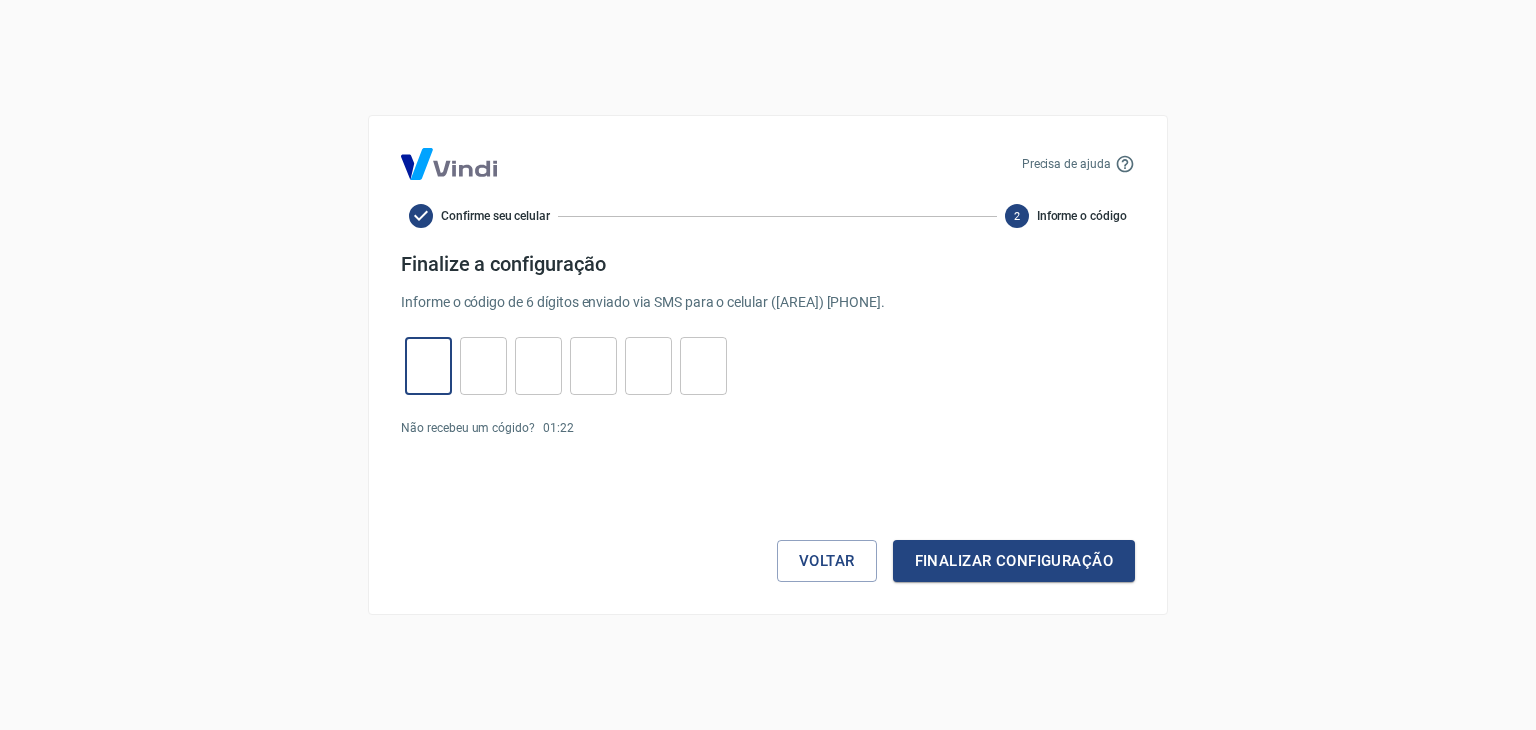 type on "4" 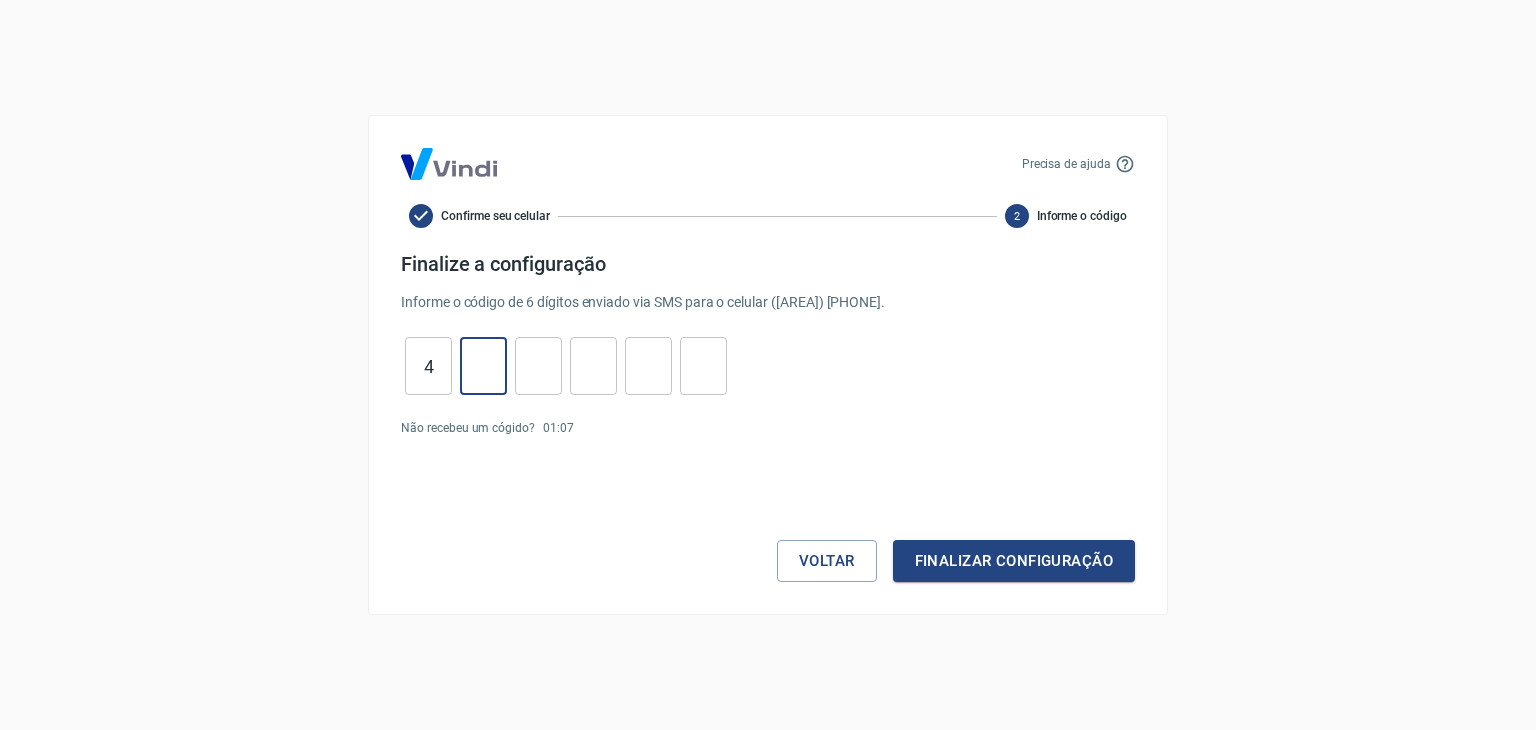 type on "6" 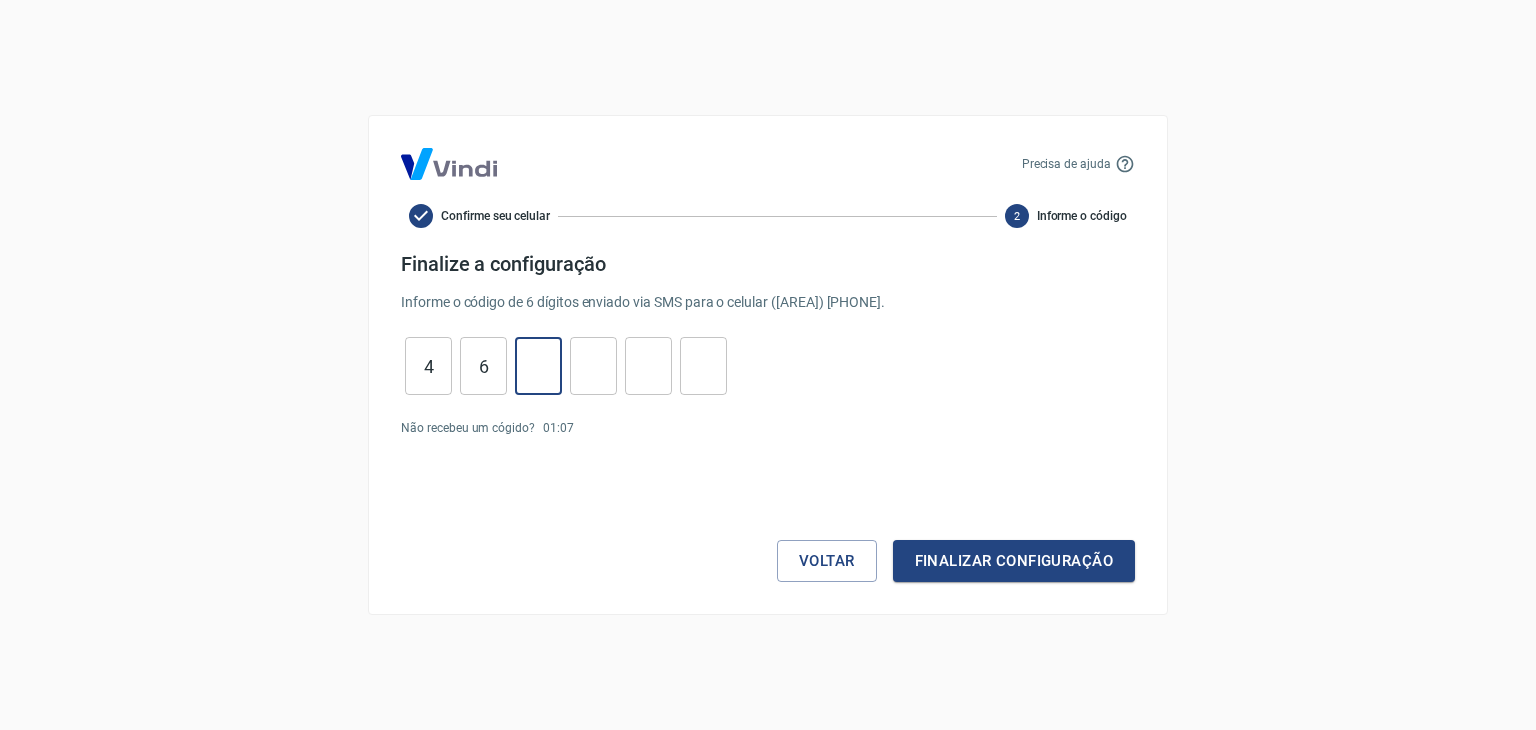 type on "6" 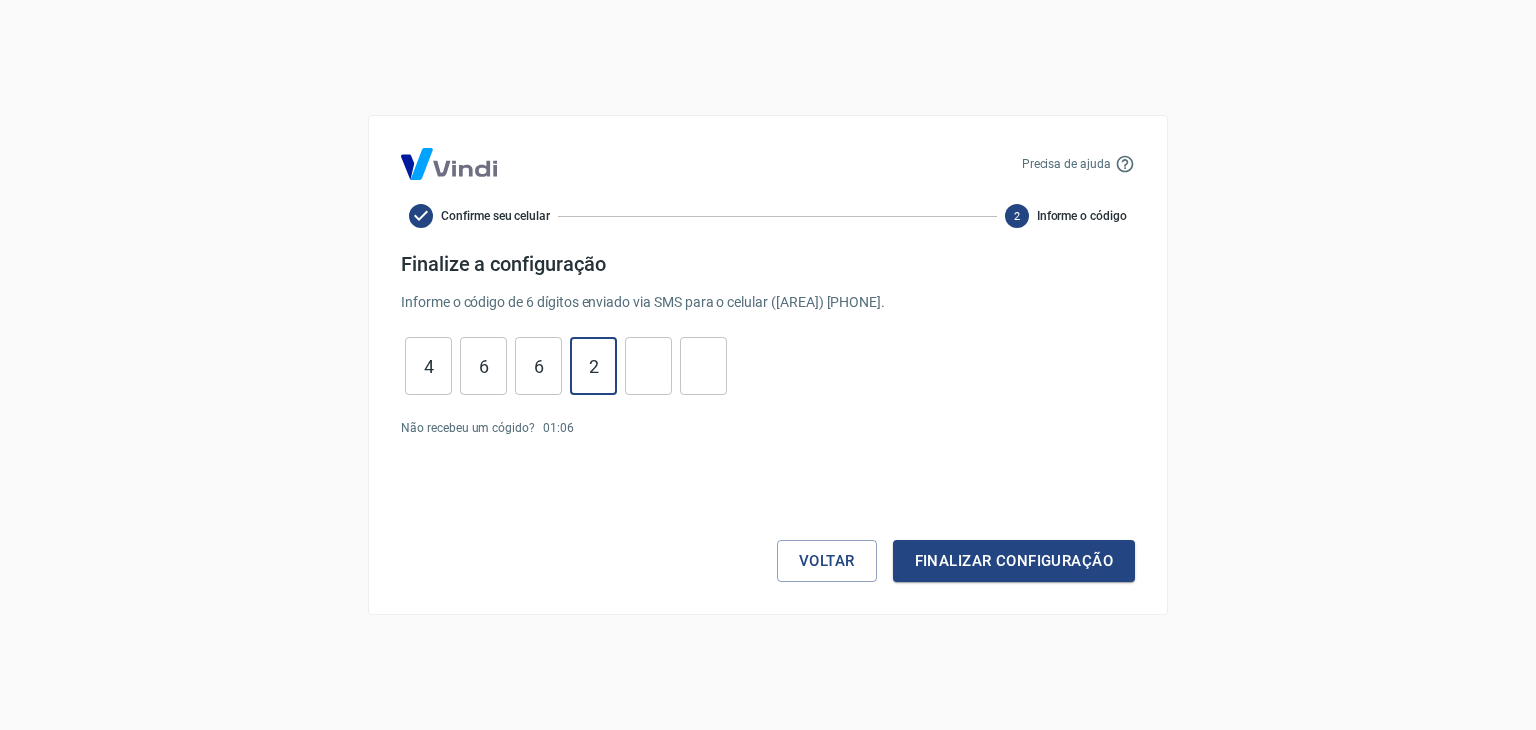 type on "2" 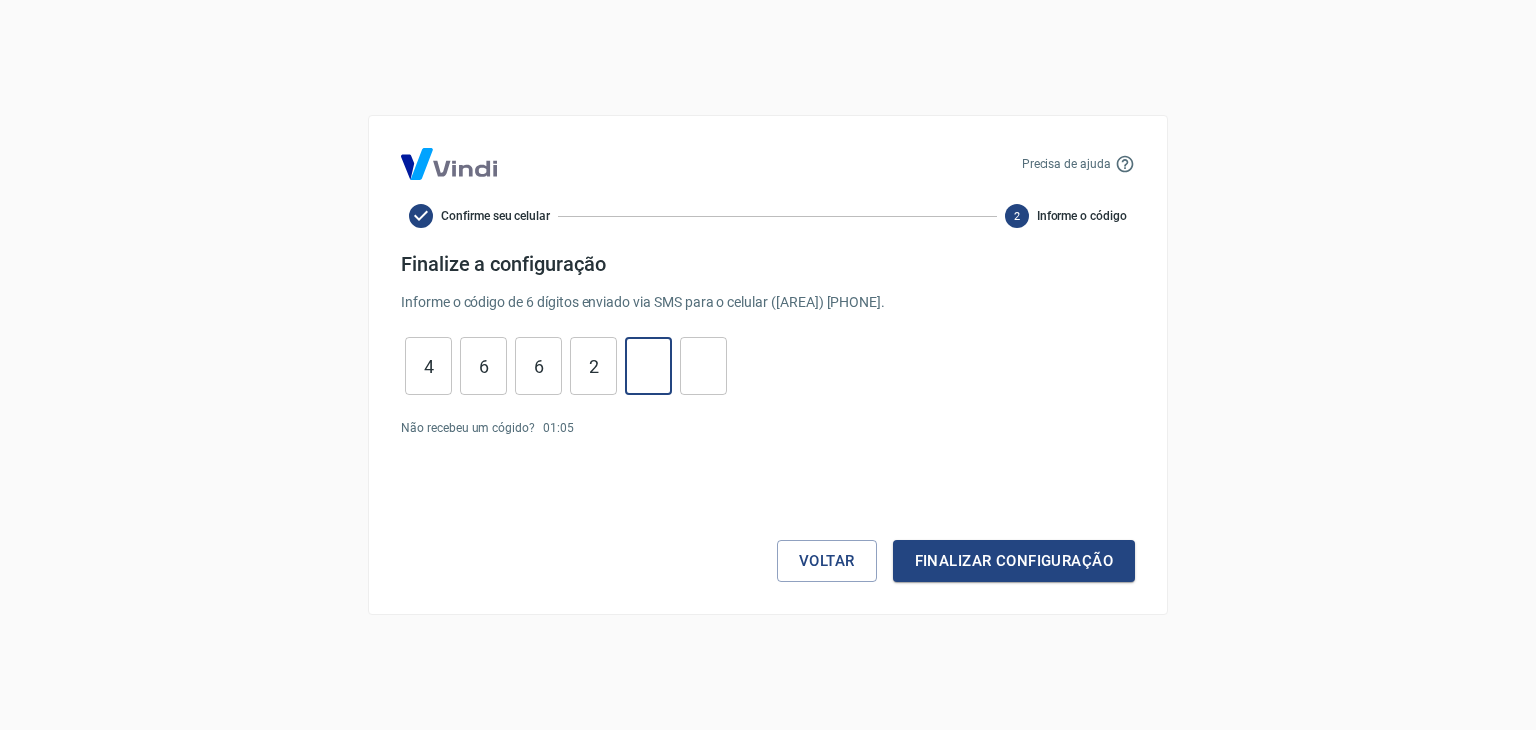 type on "2" 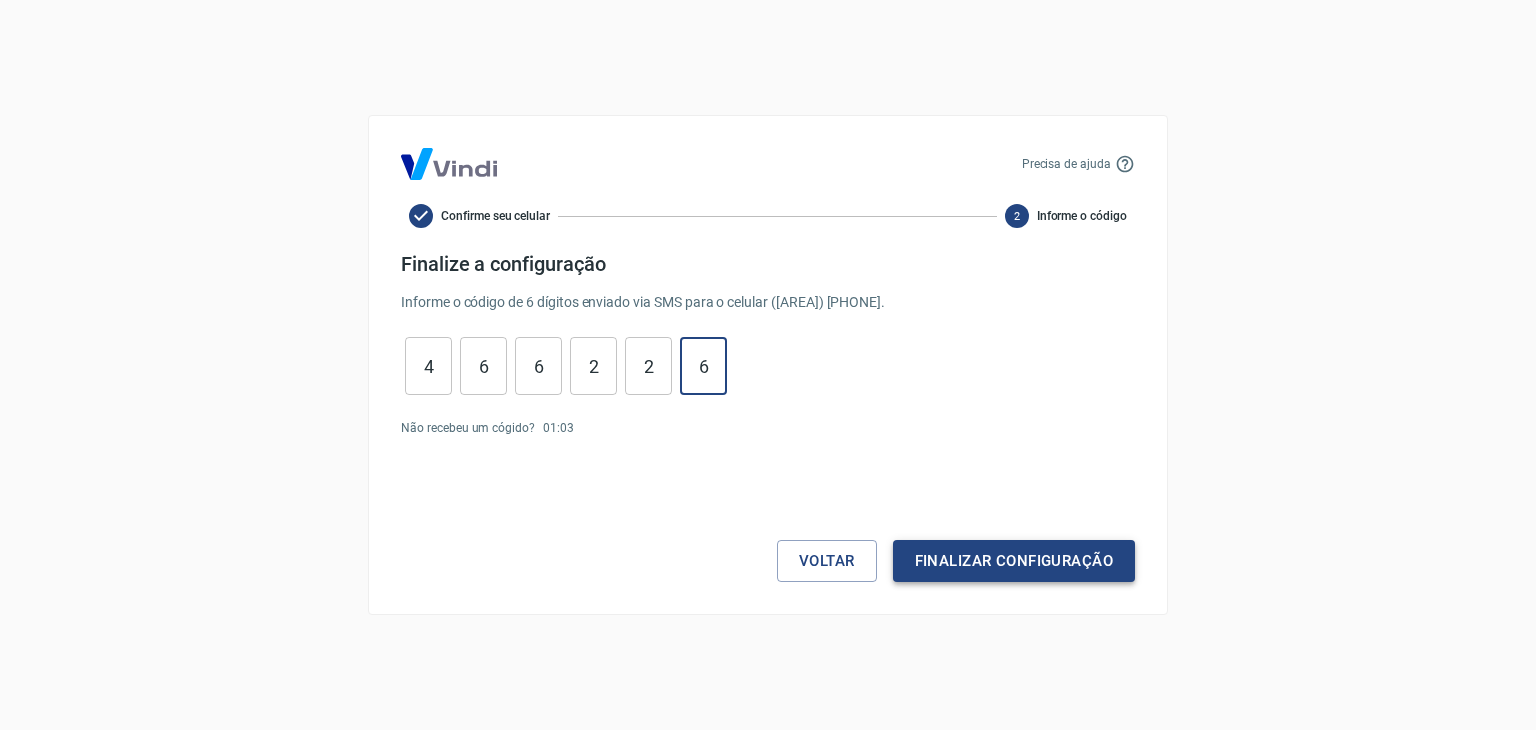 click on "Finalizar configuração" at bounding box center (1014, 561) 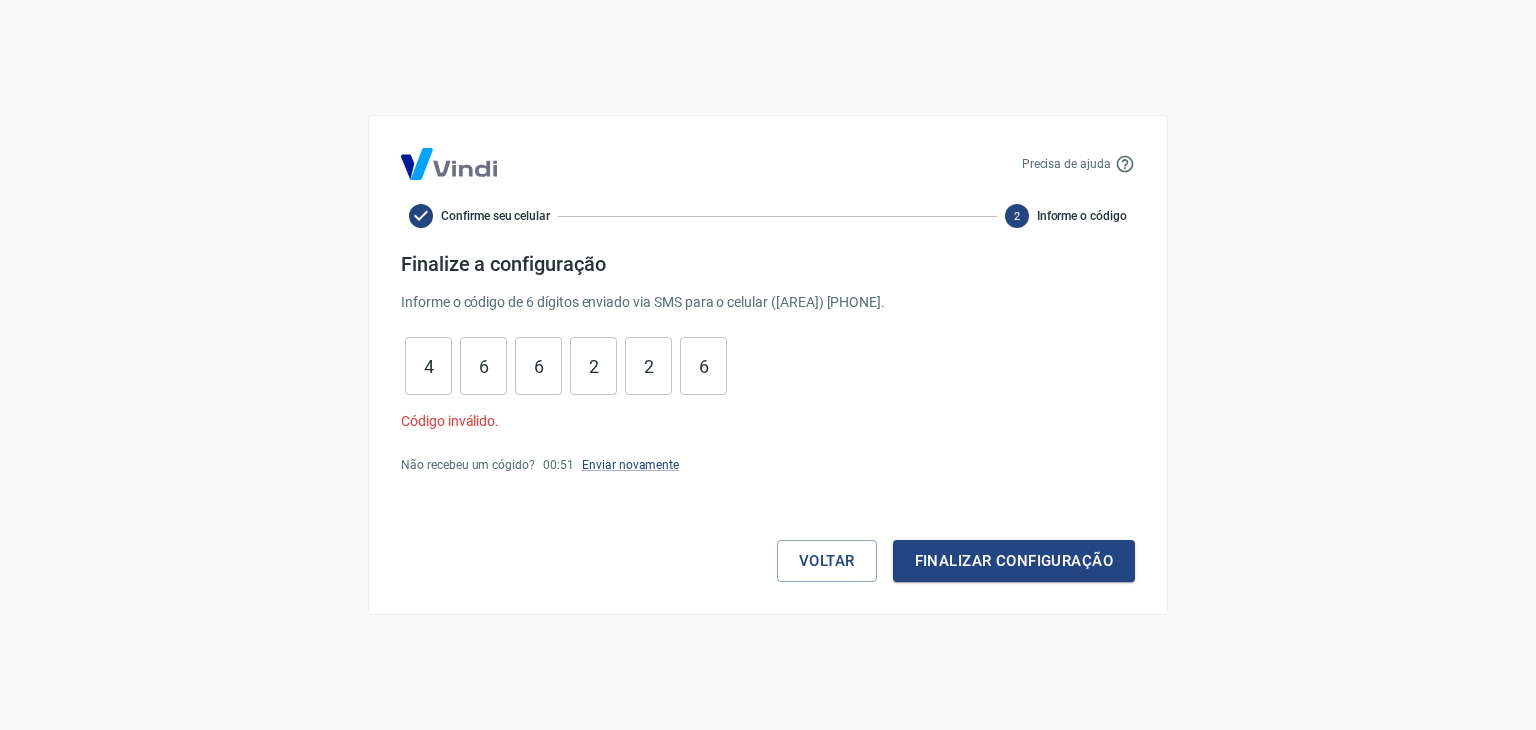 click on "6" at bounding box center (703, 366) 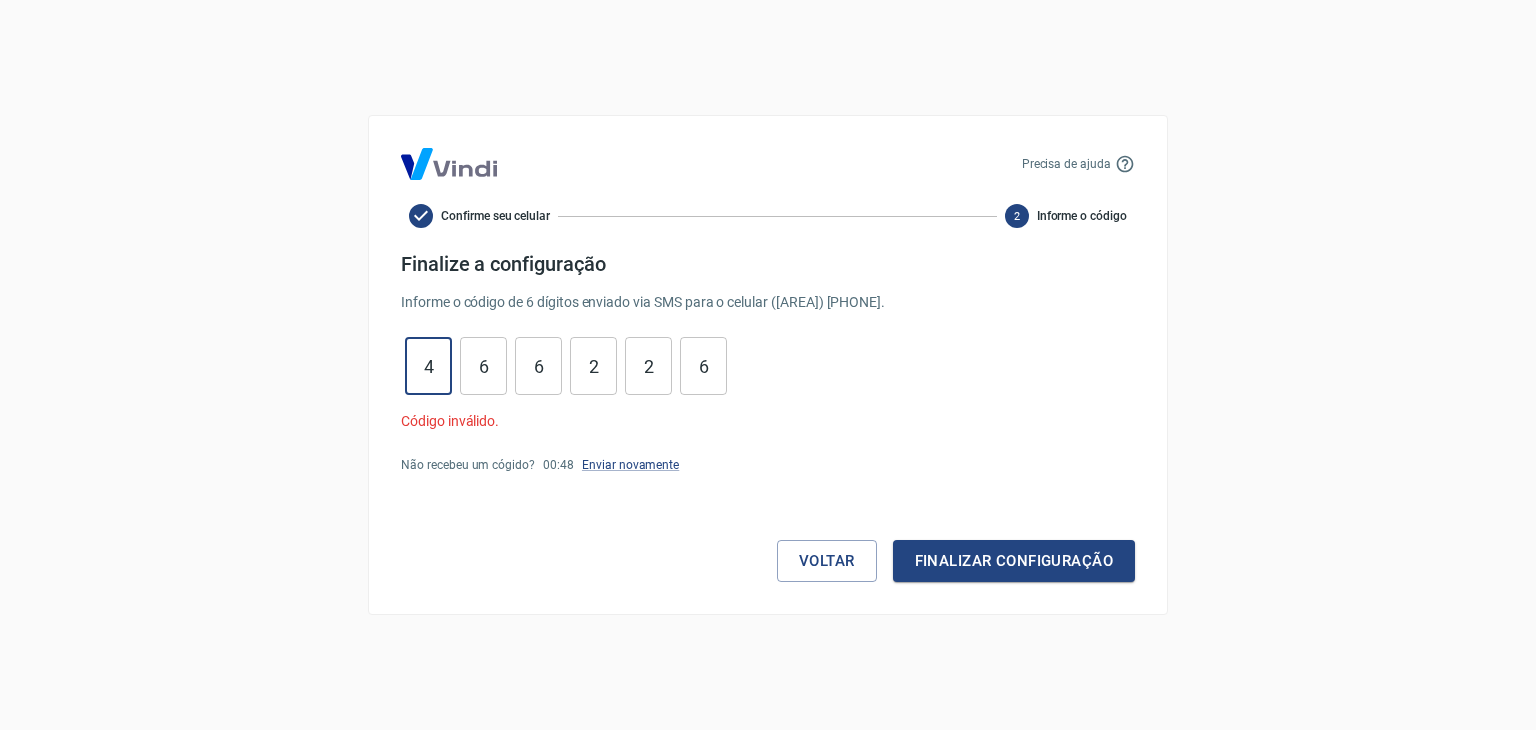 click on "4" at bounding box center (428, 366) 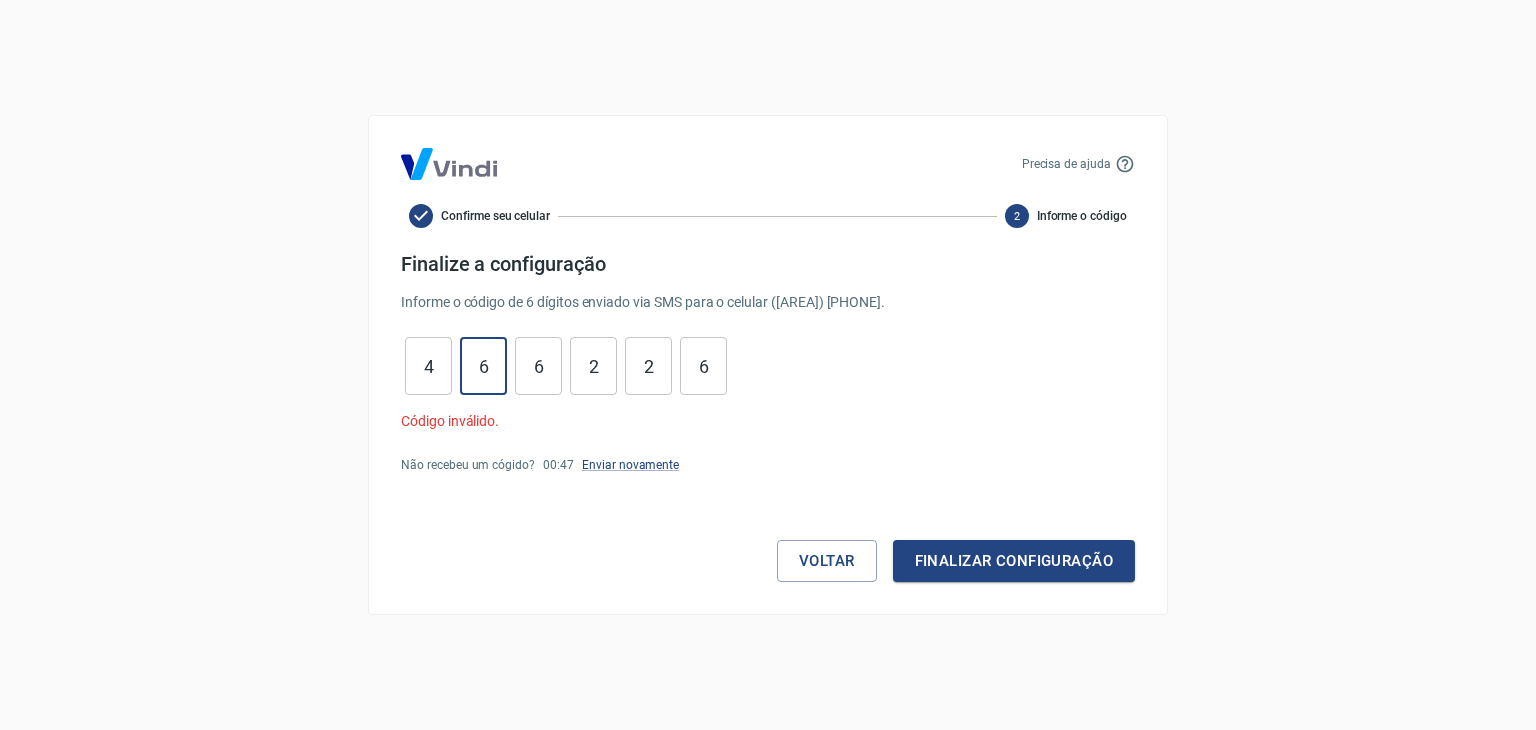 click on "6" at bounding box center [483, 366] 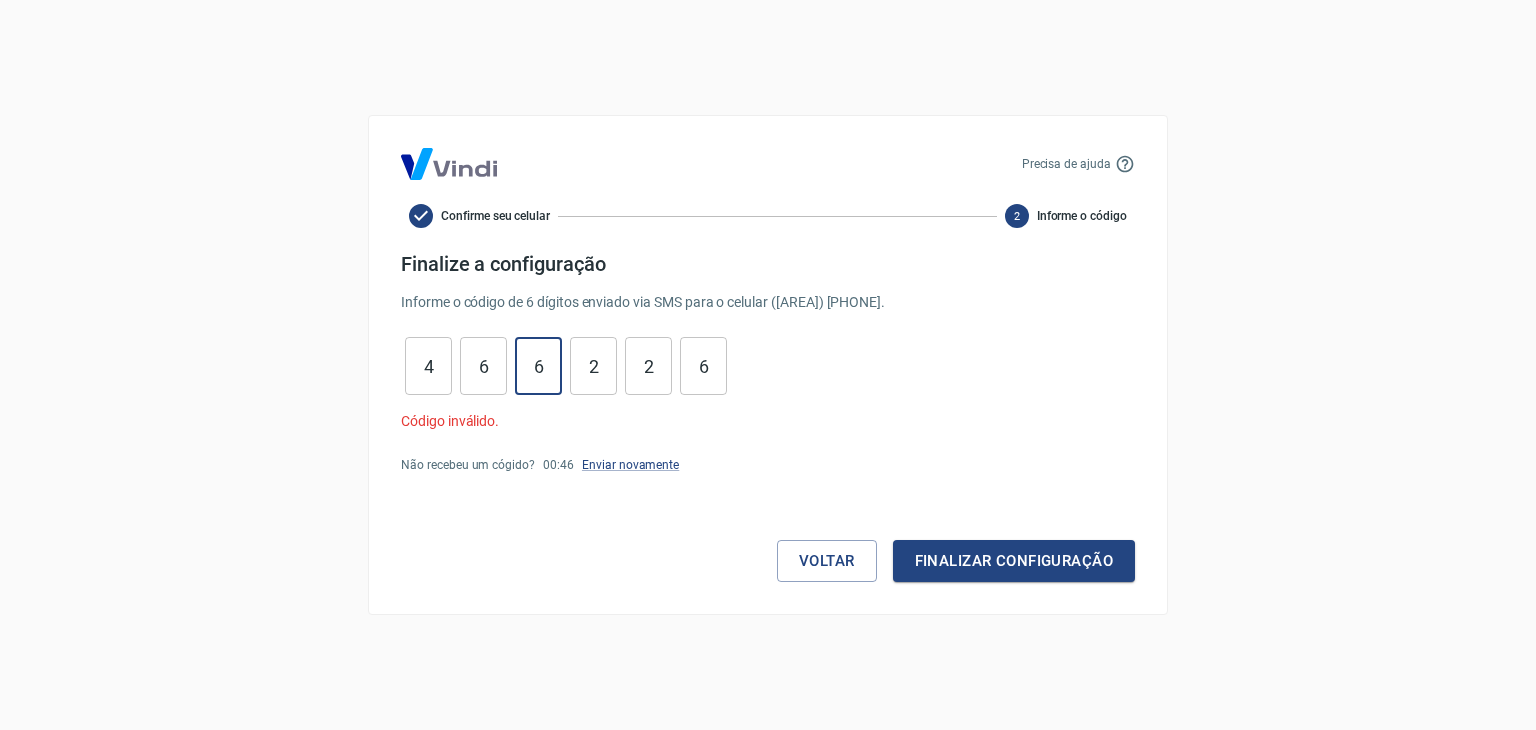 click on "6" at bounding box center [538, 366] 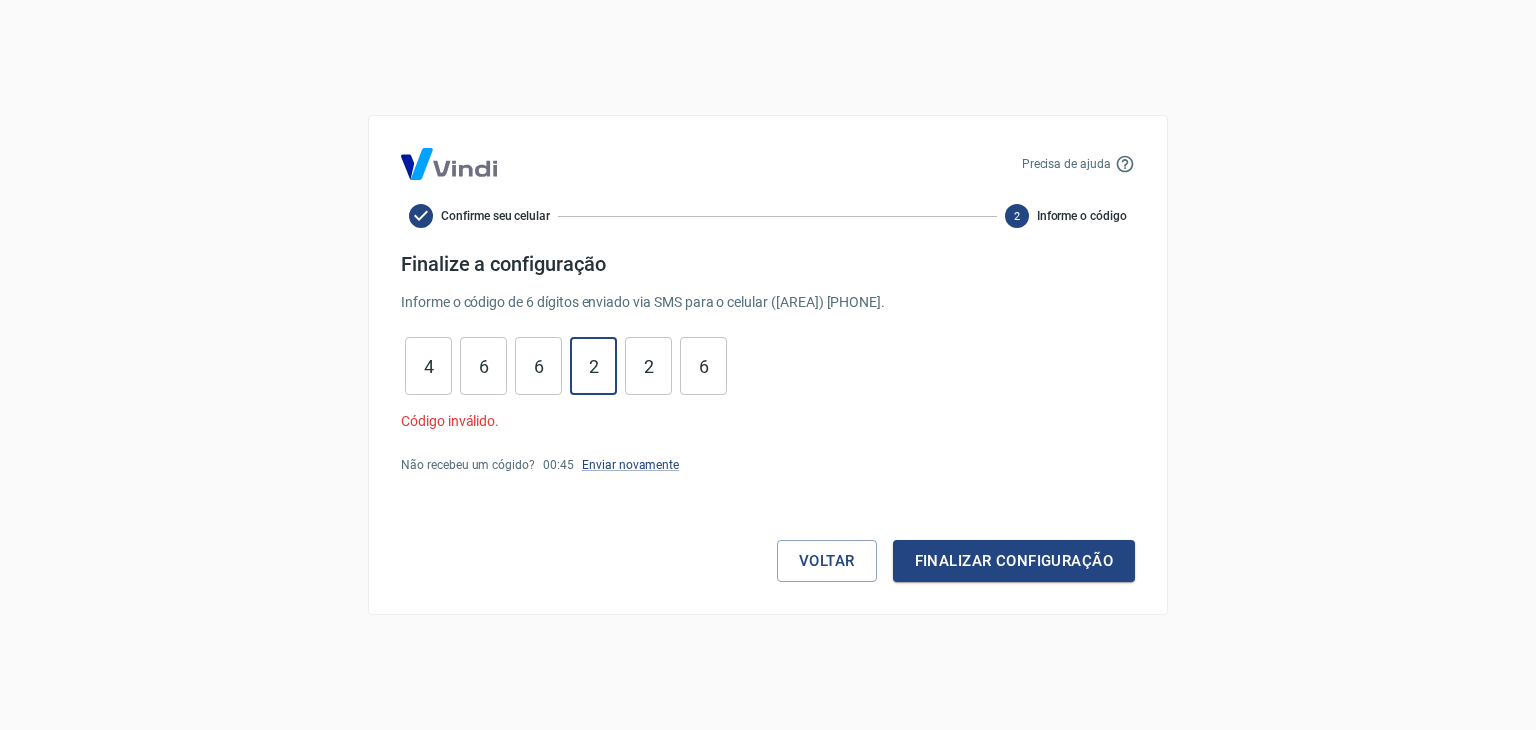 click on "2" at bounding box center [593, 366] 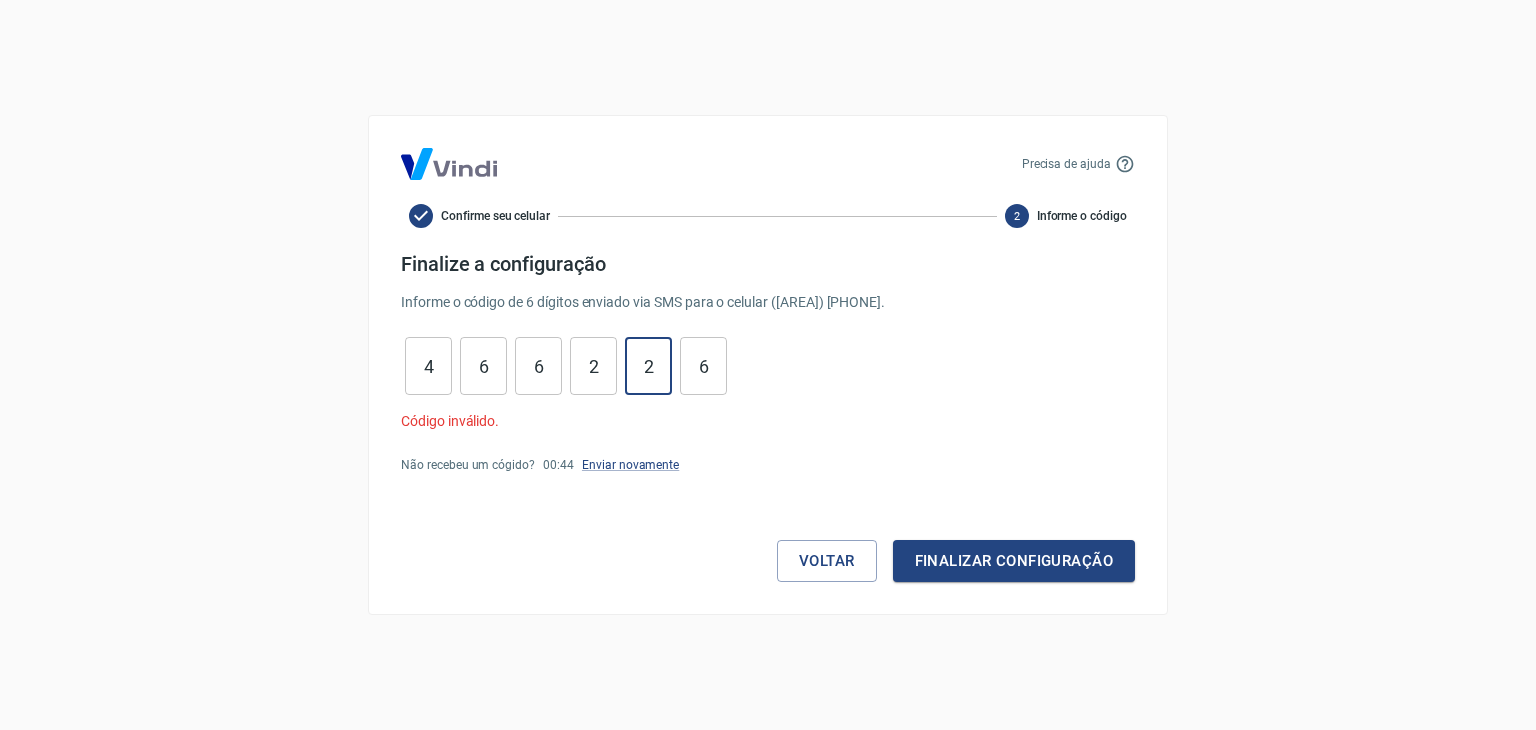 click on "6" at bounding box center [703, 366] 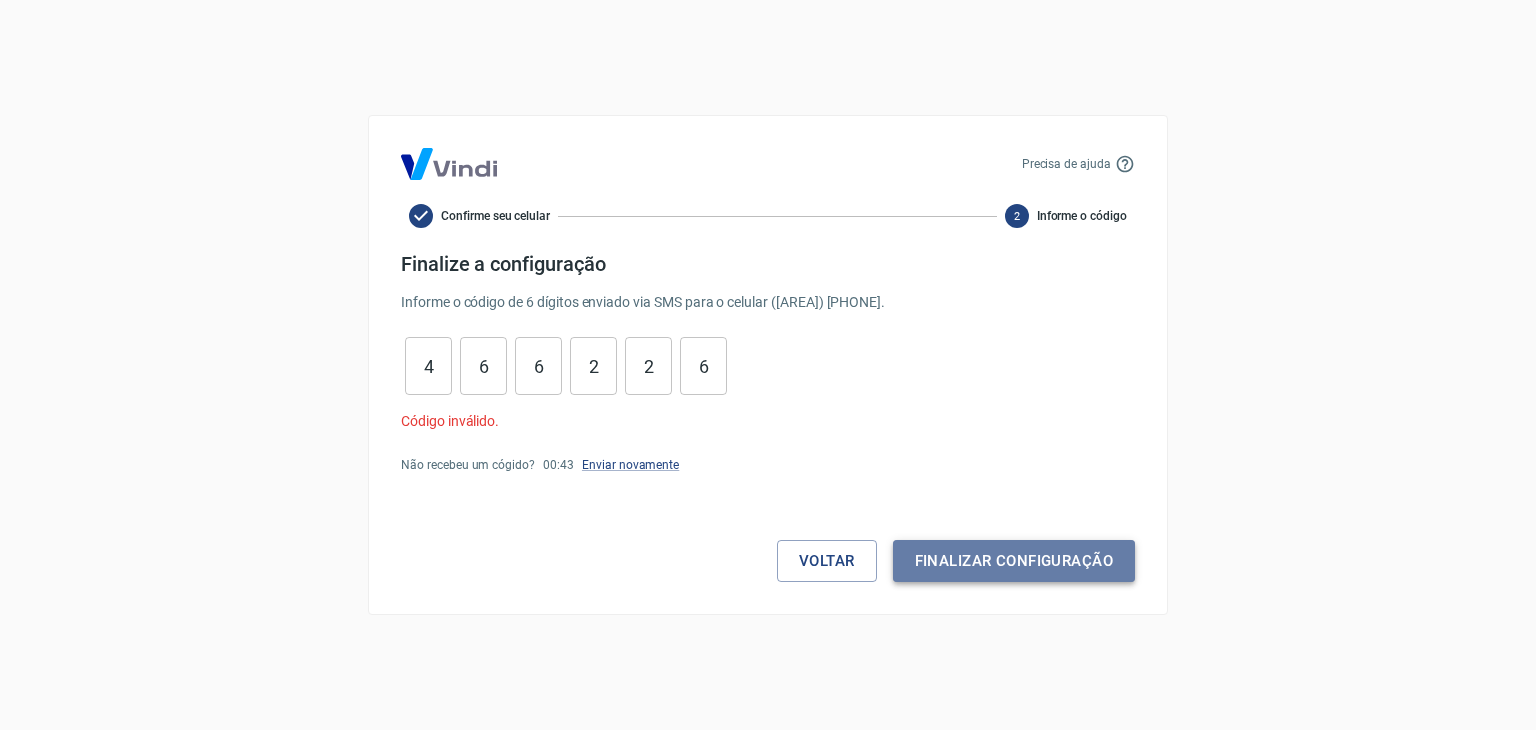 click on "Finalizar configuração" at bounding box center (1014, 561) 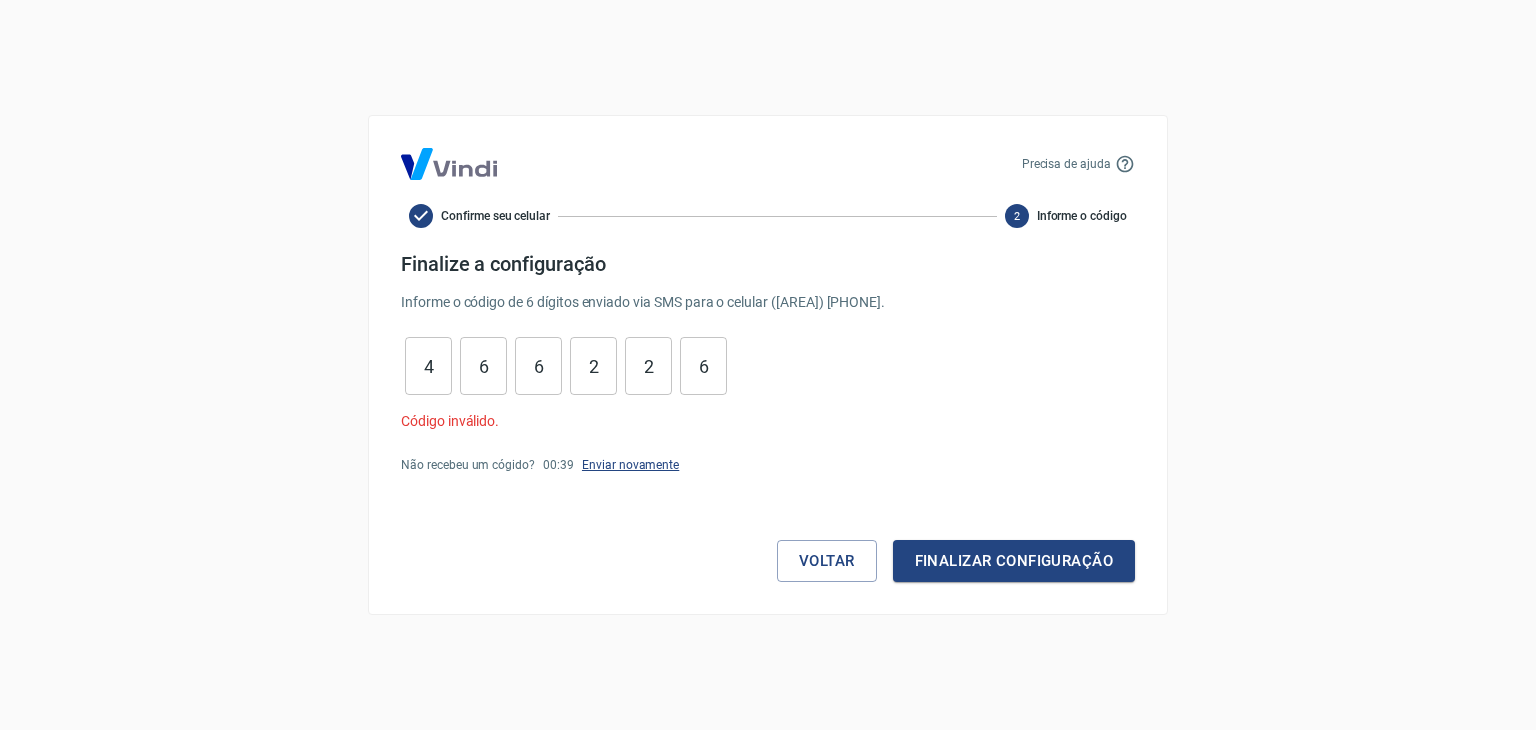 click on "Enviar novamente" at bounding box center [630, 465] 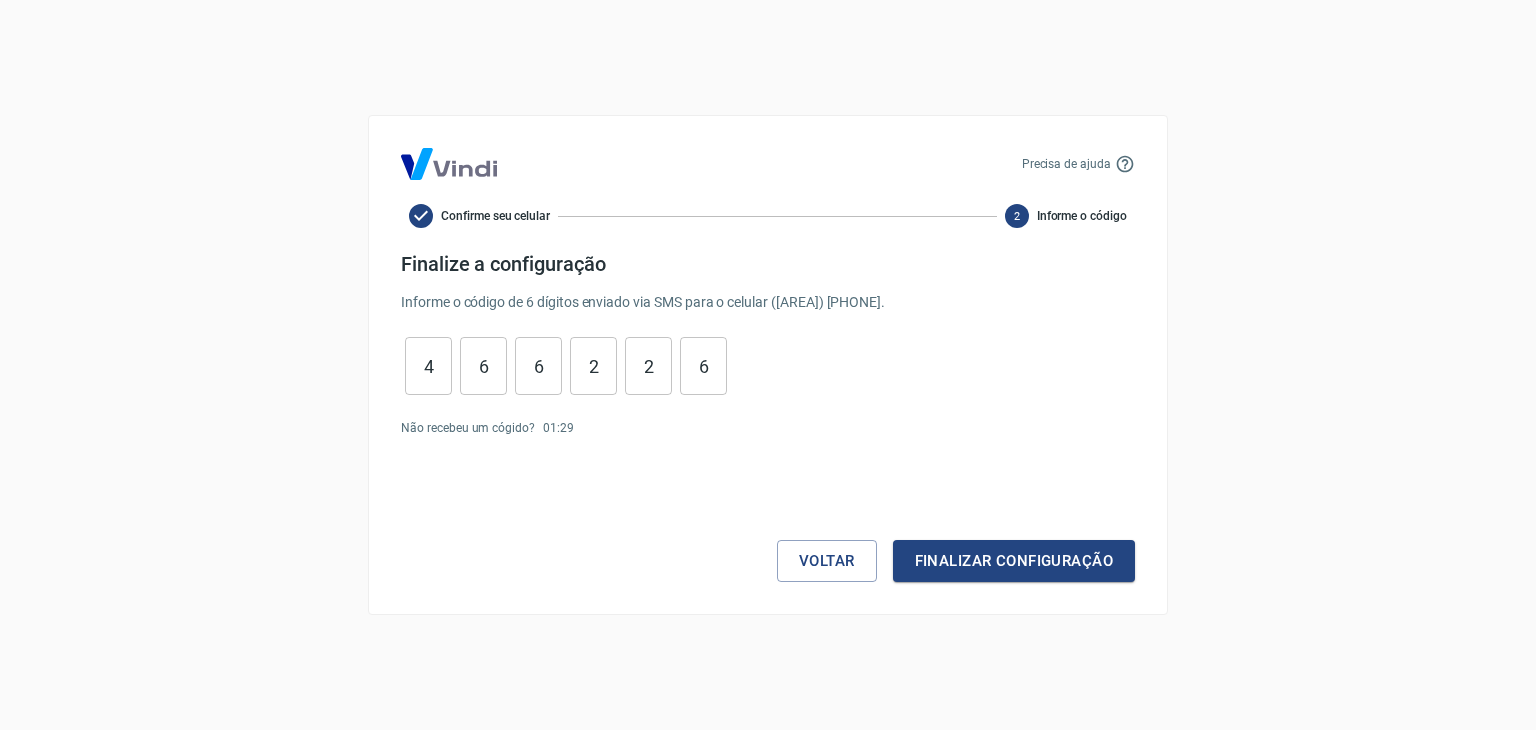 click on "6" at bounding box center (703, 366) 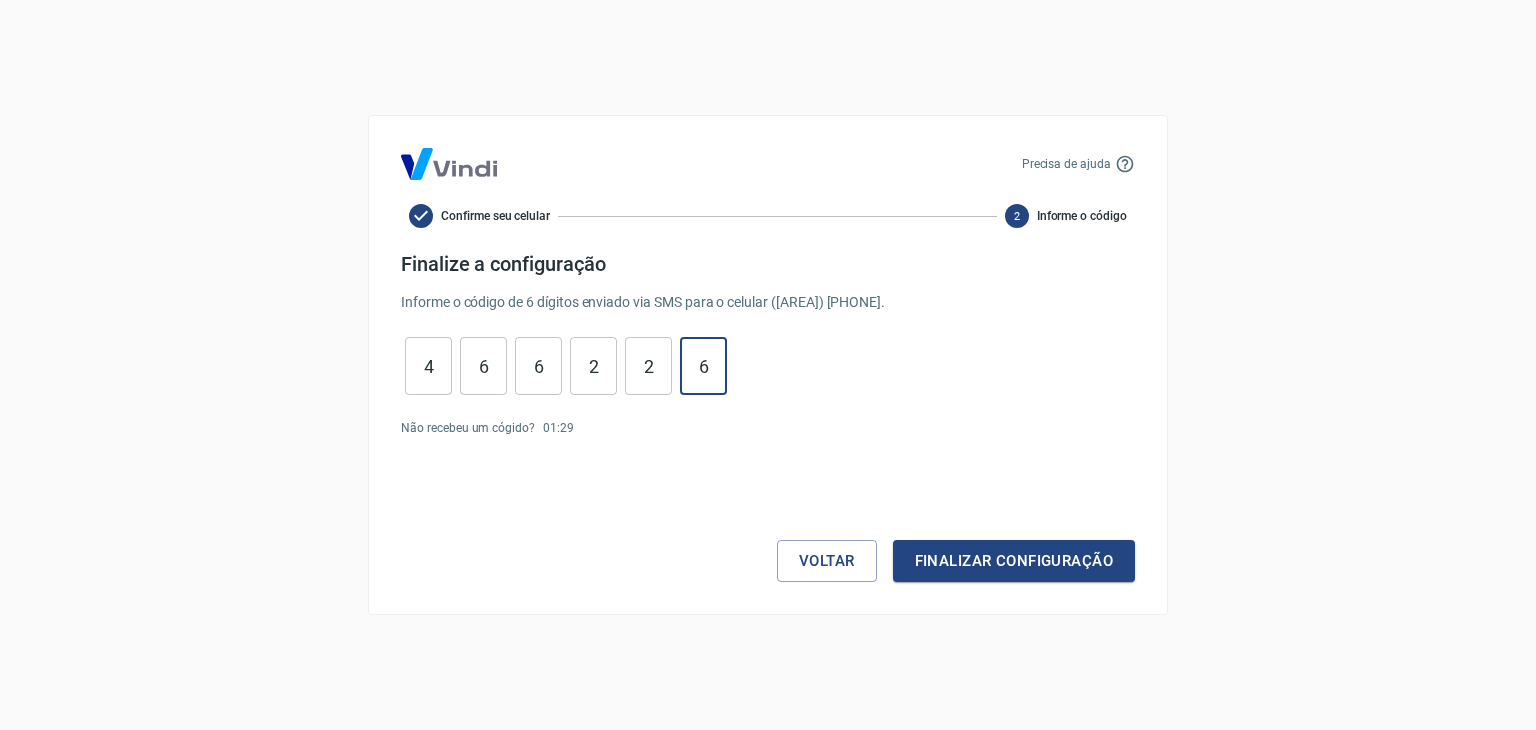 type on "6" 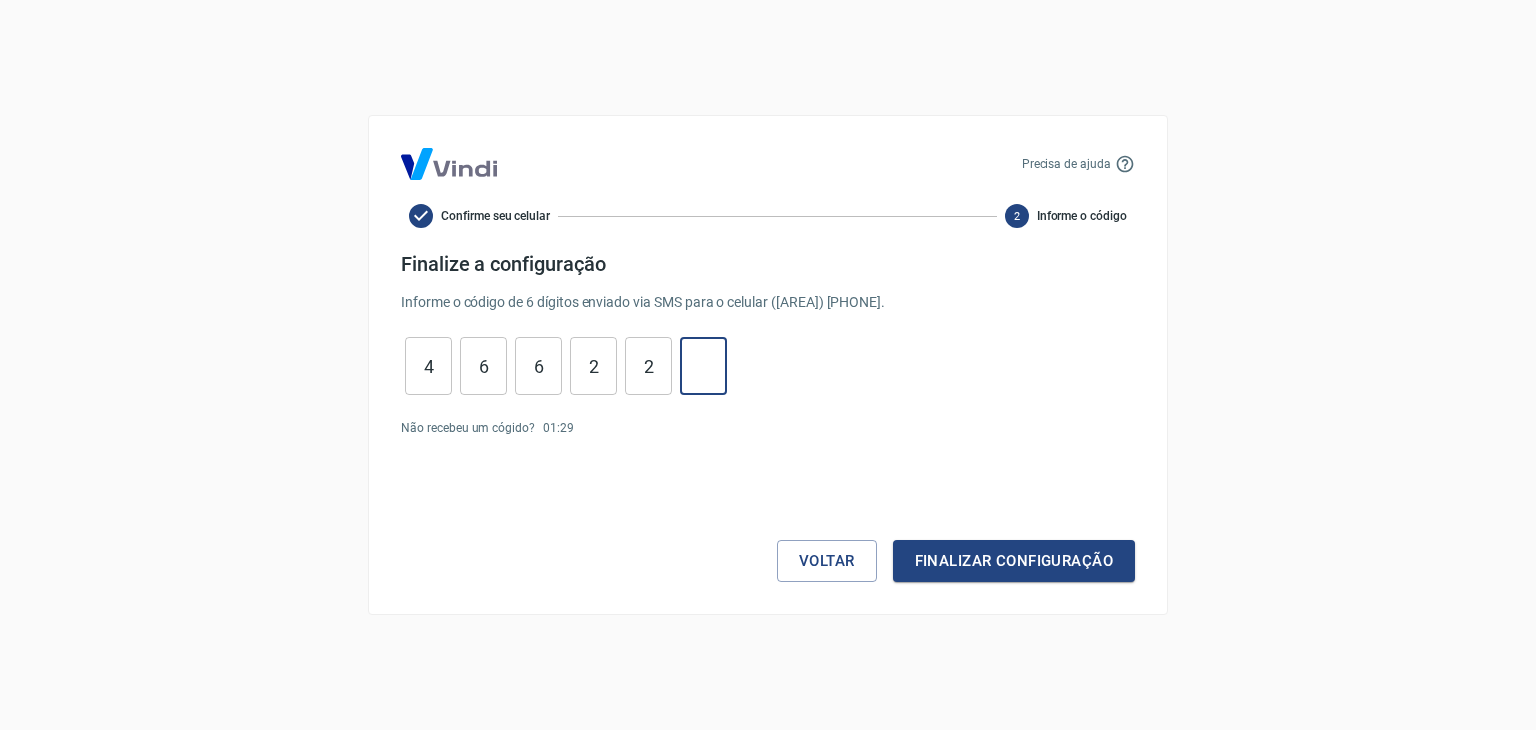 type 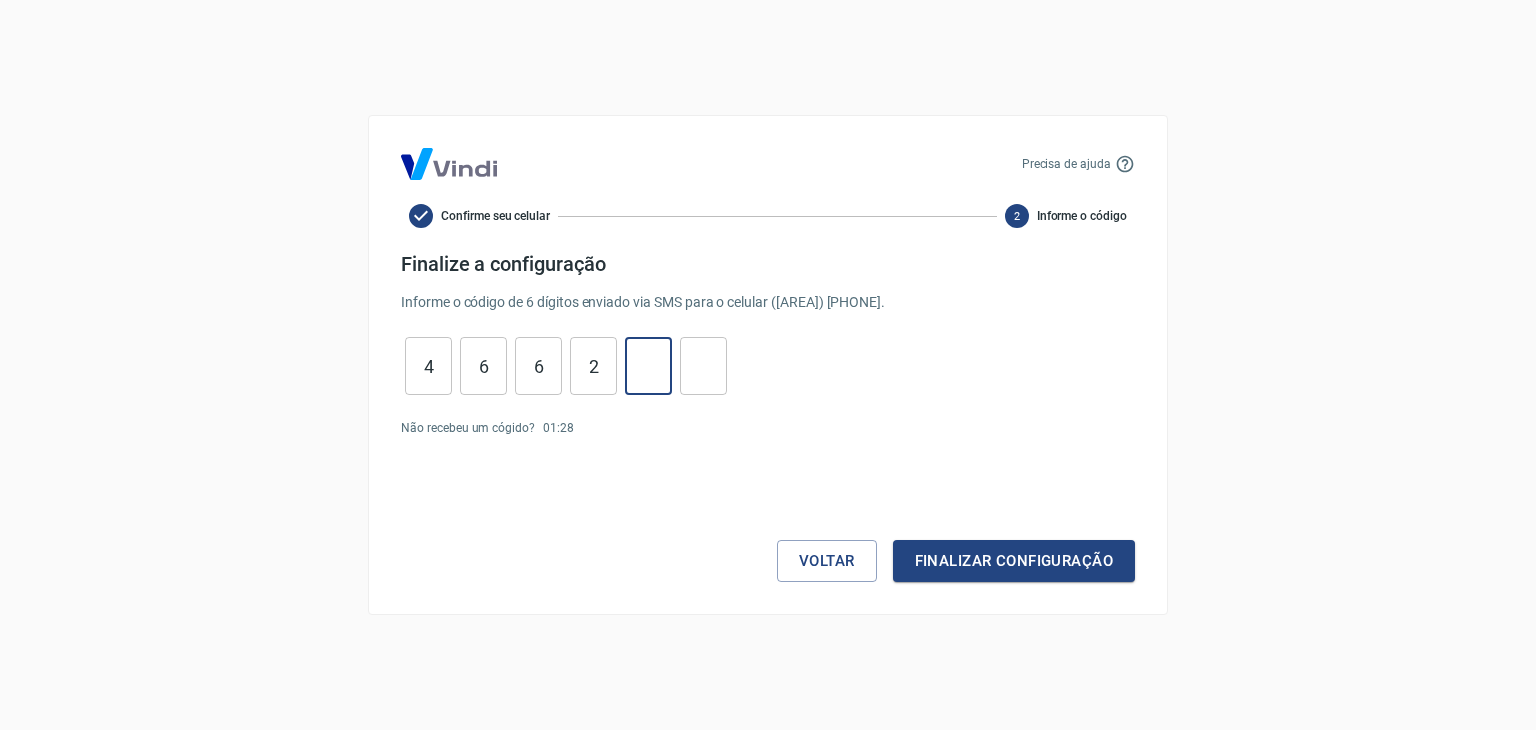 type 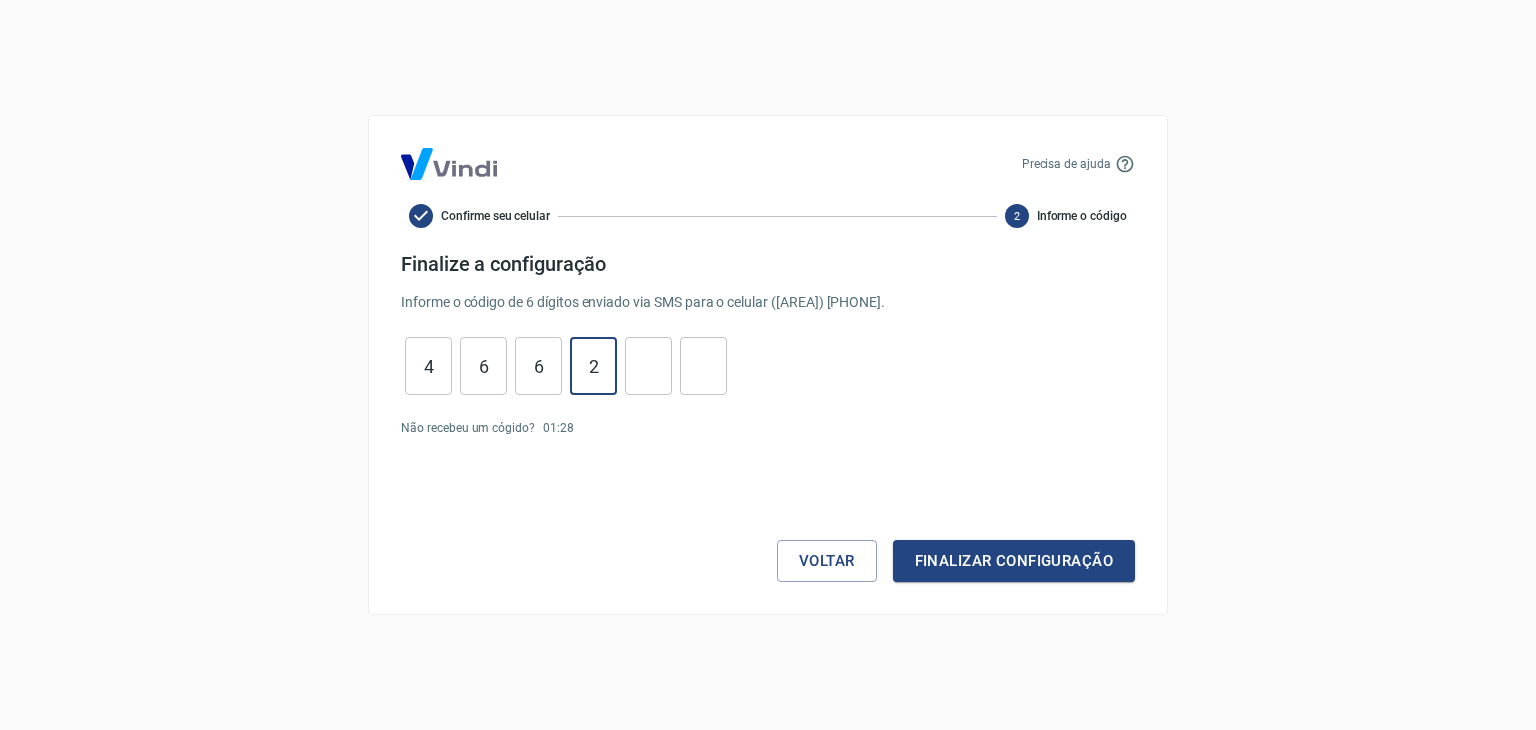type on "2" 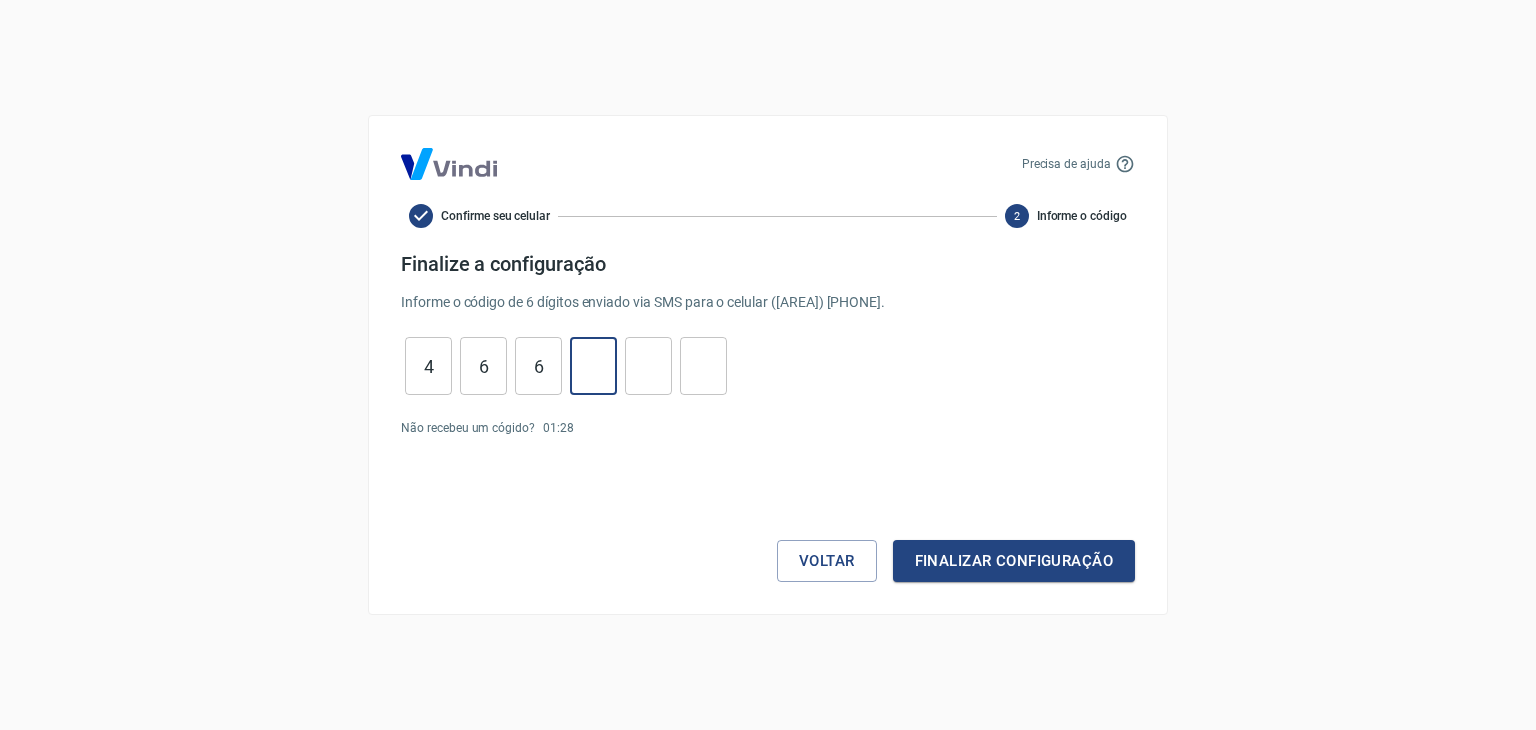 type 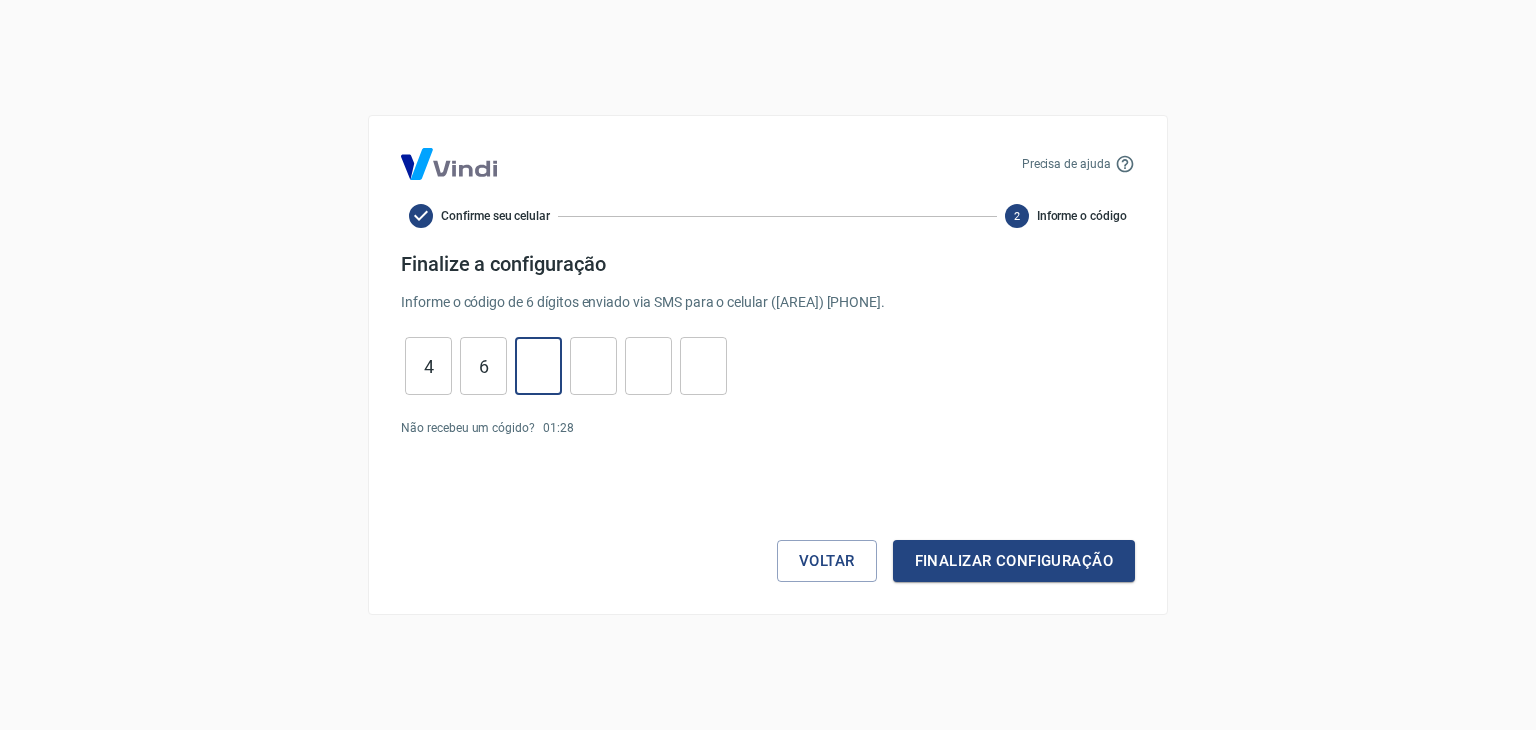 type 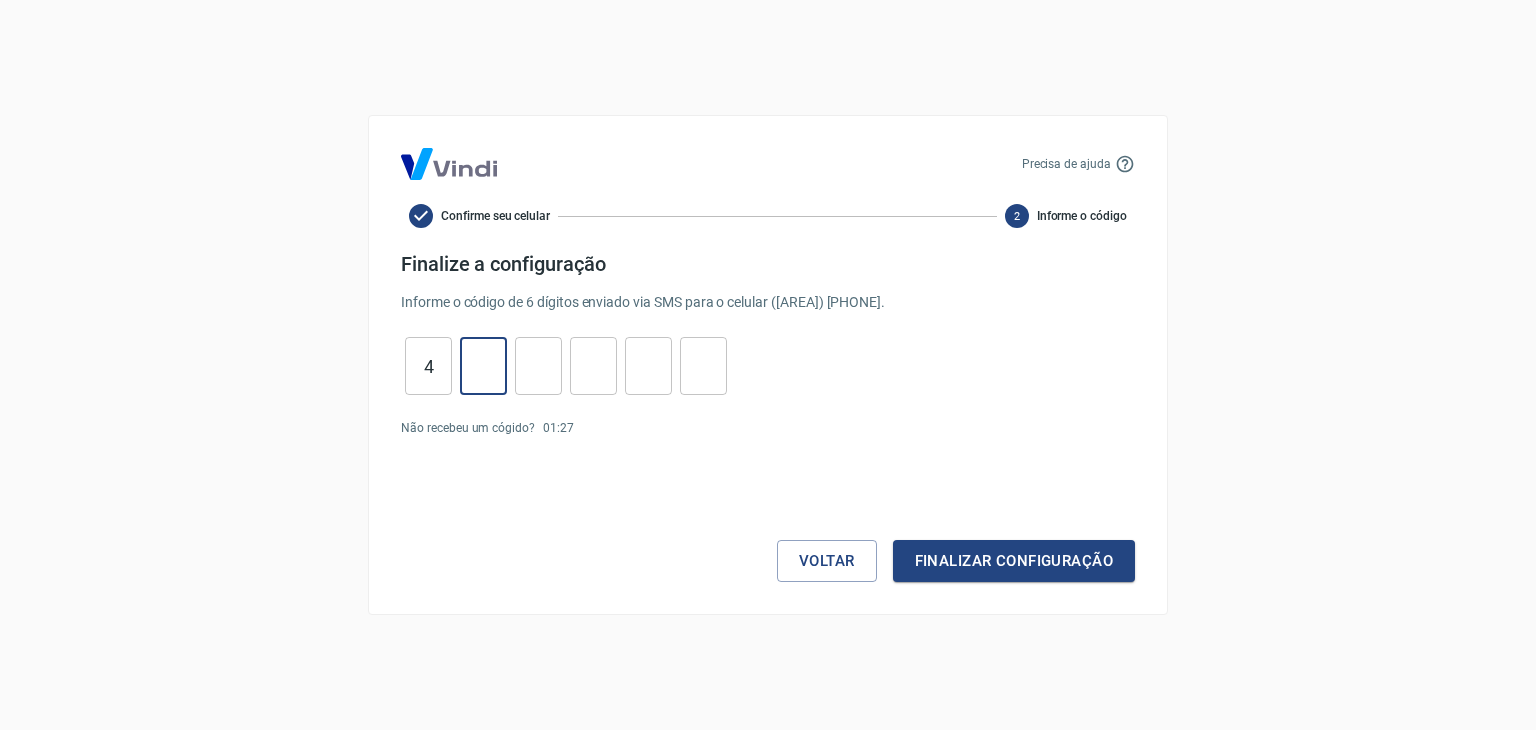 type 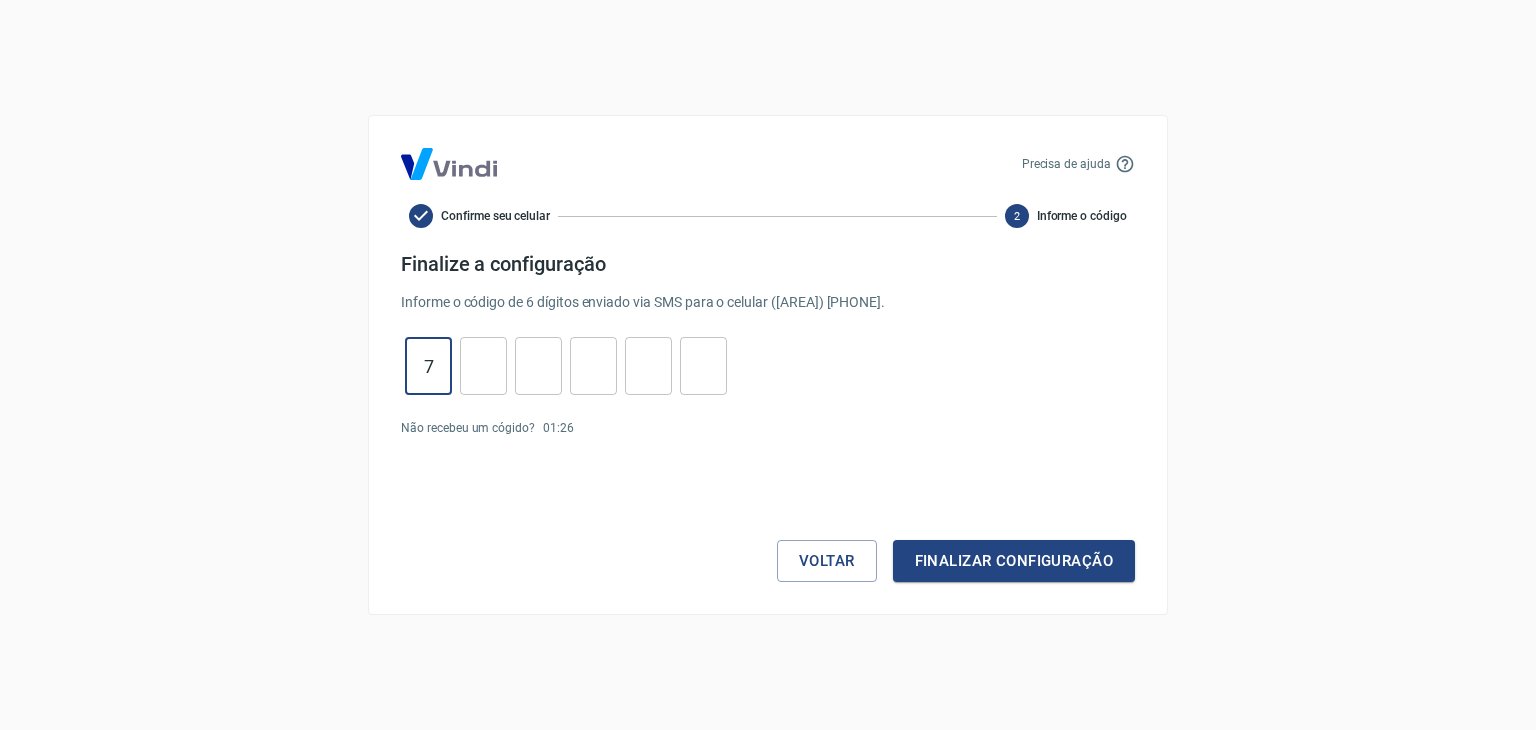 type on "7" 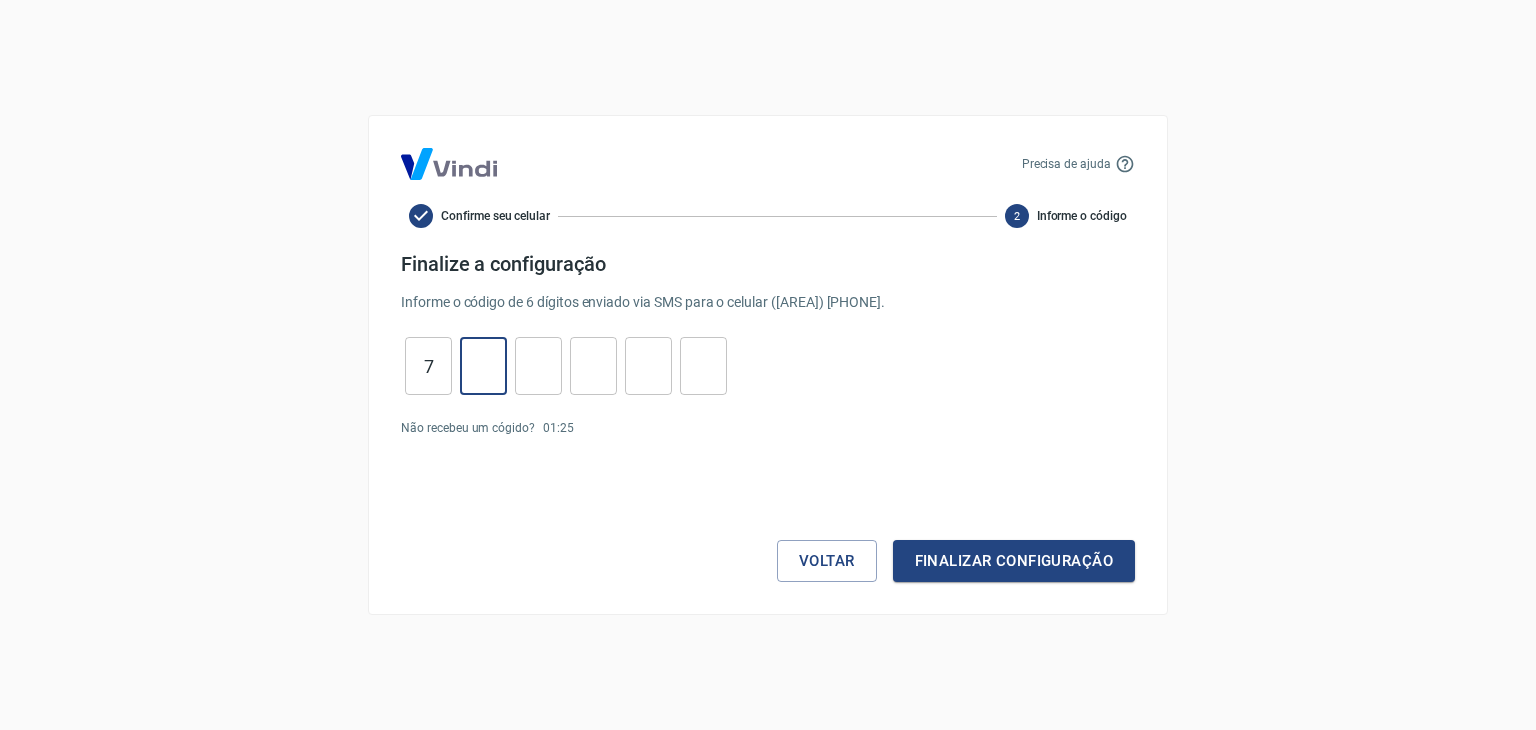 type on "9" 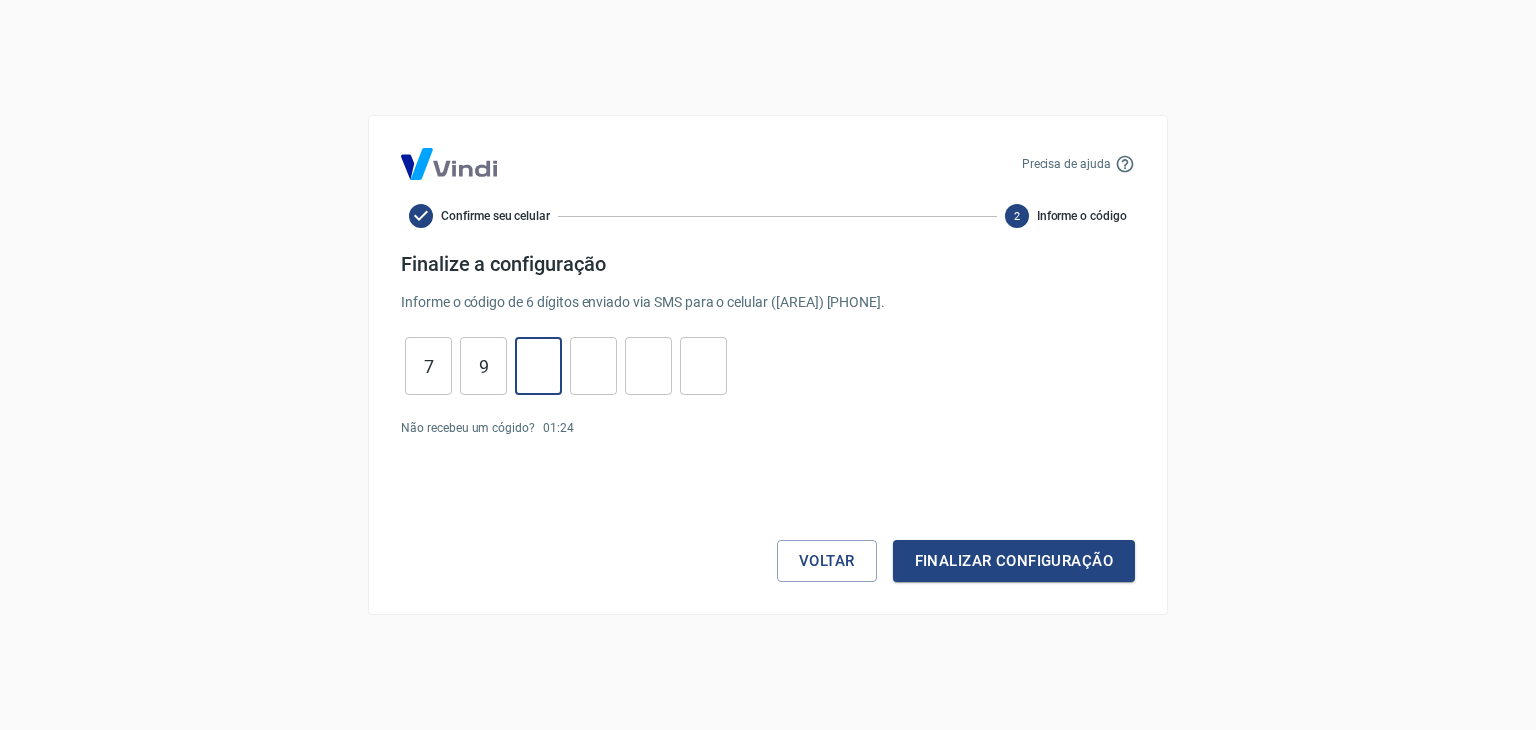 type on "4" 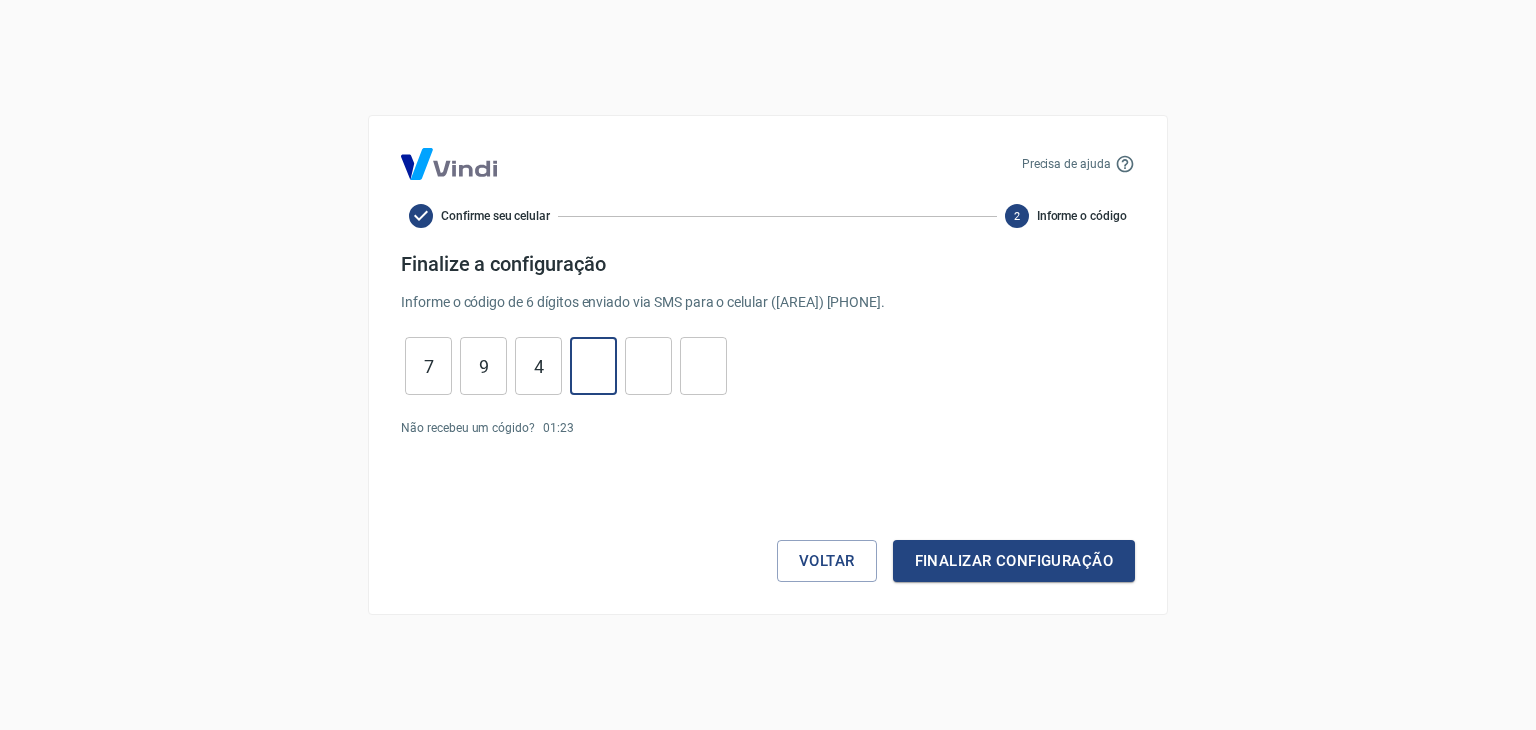type on "0" 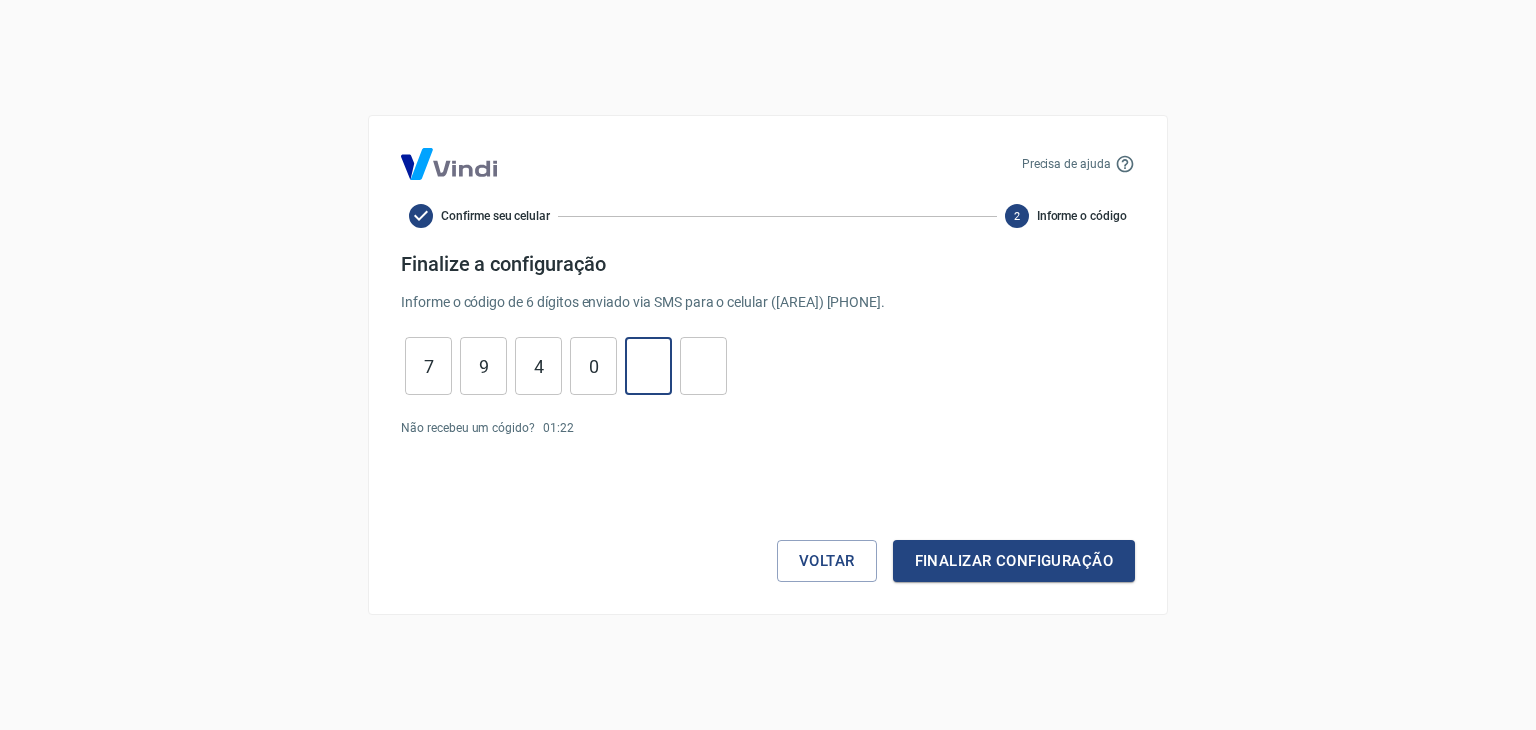 type on "1" 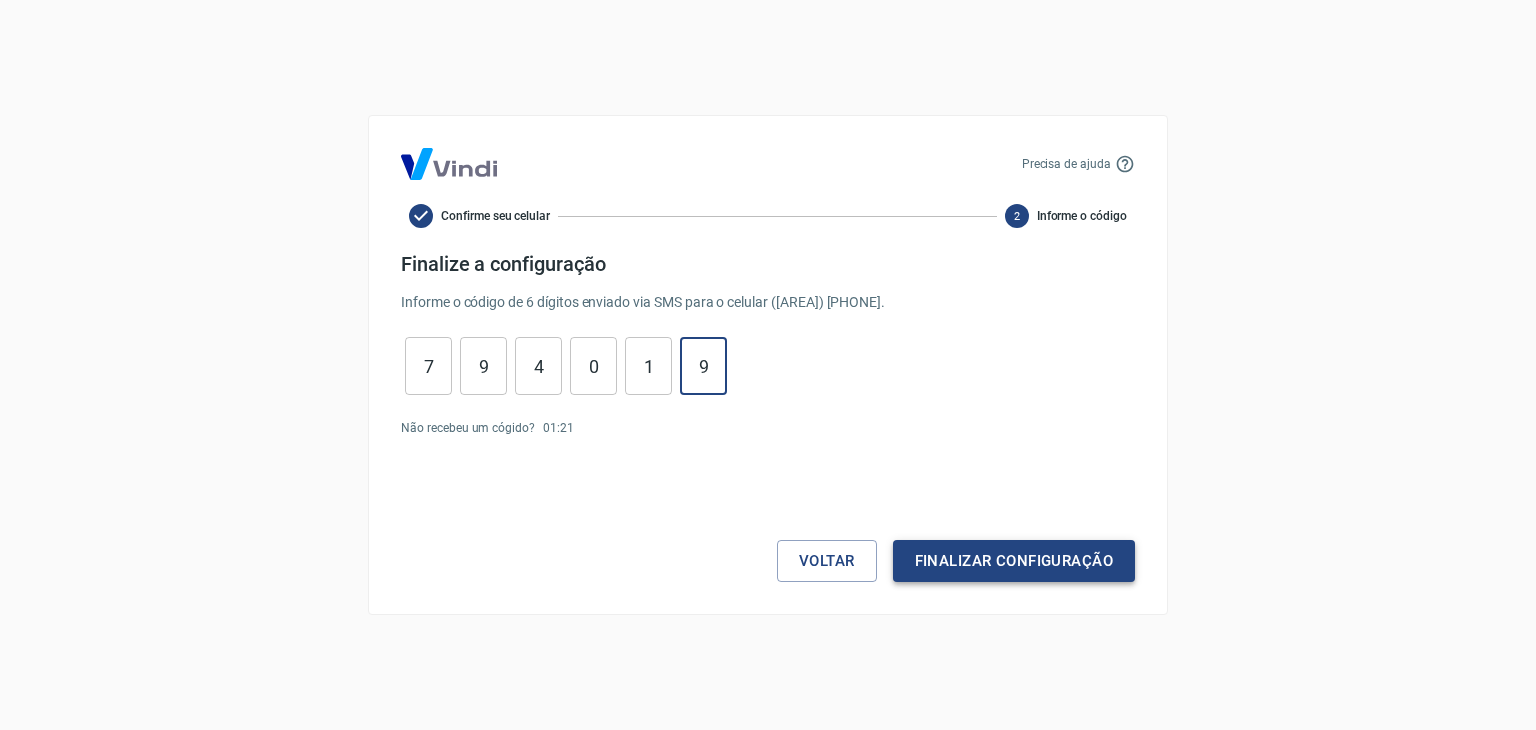 type on "9" 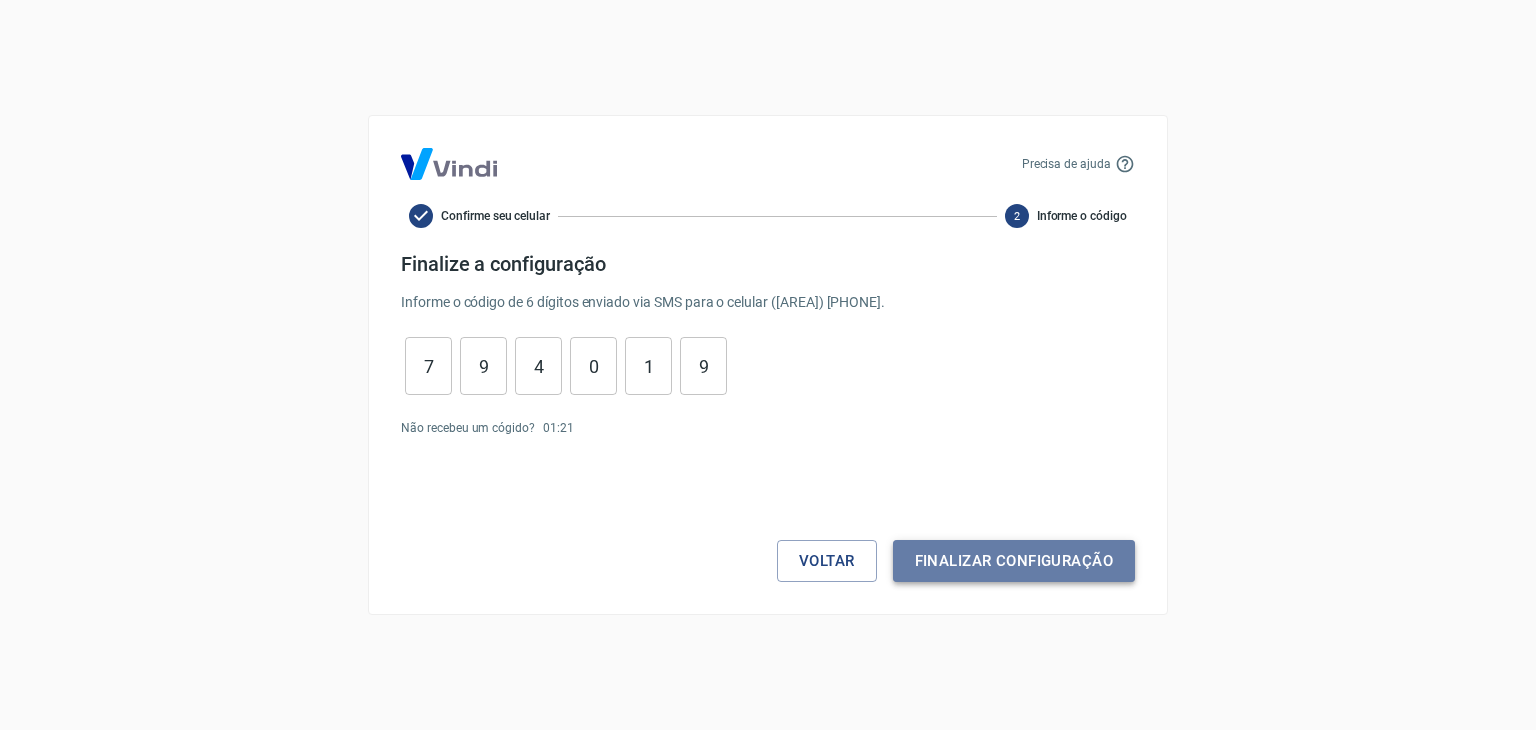 click on "Finalizar configuração" at bounding box center [1014, 561] 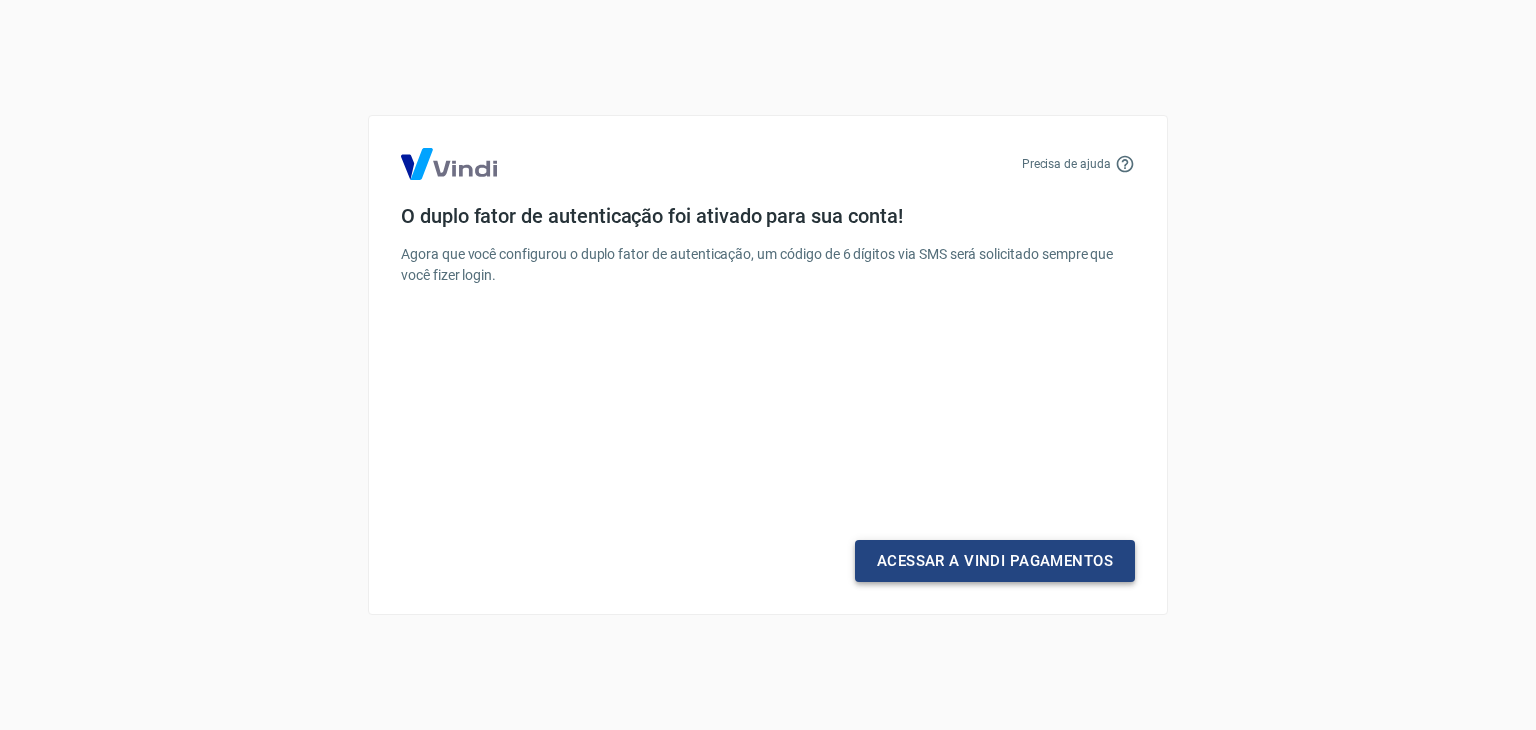 click on "Acessar a Vindi Pagamentos" at bounding box center (995, 561) 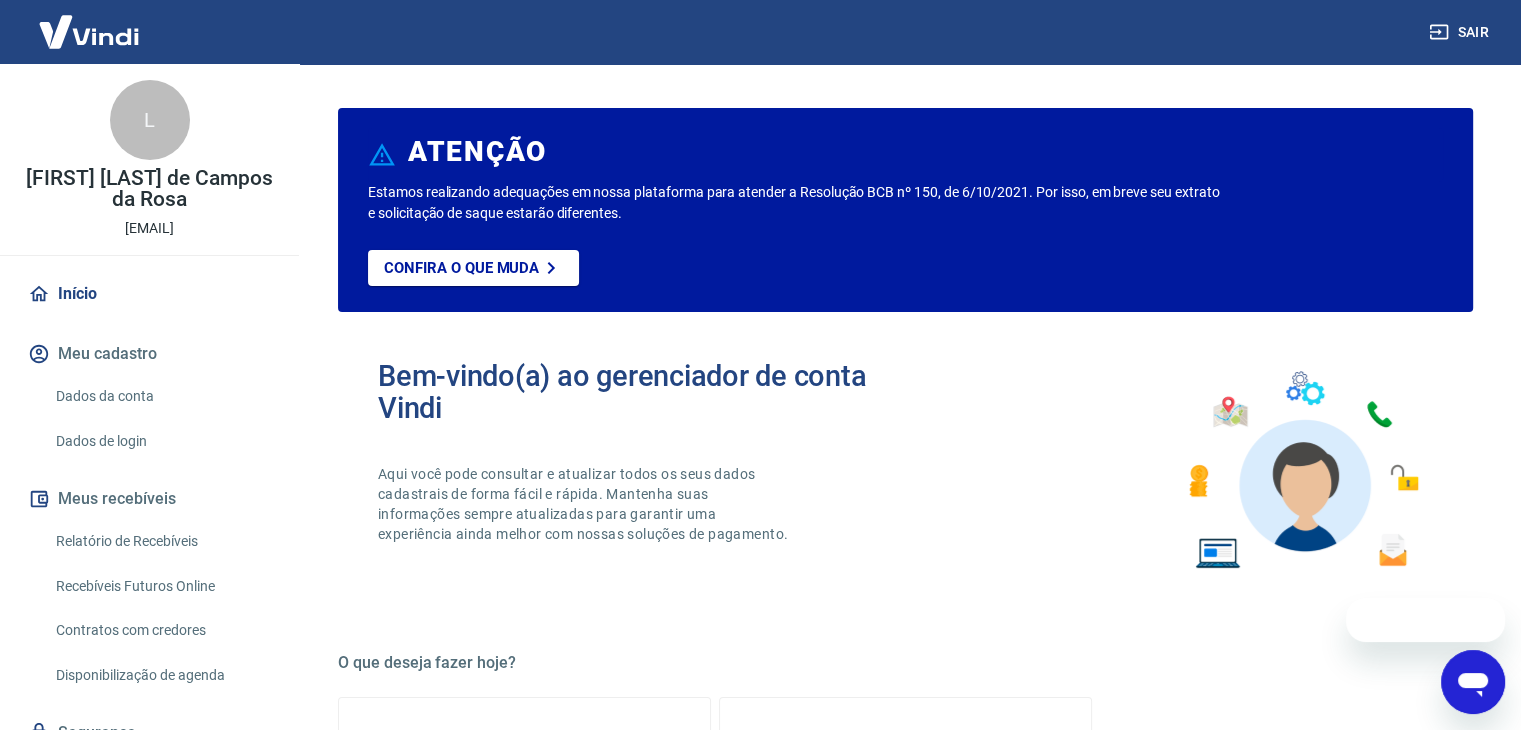 scroll, scrollTop: 0, scrollLeft: 0, axis: both 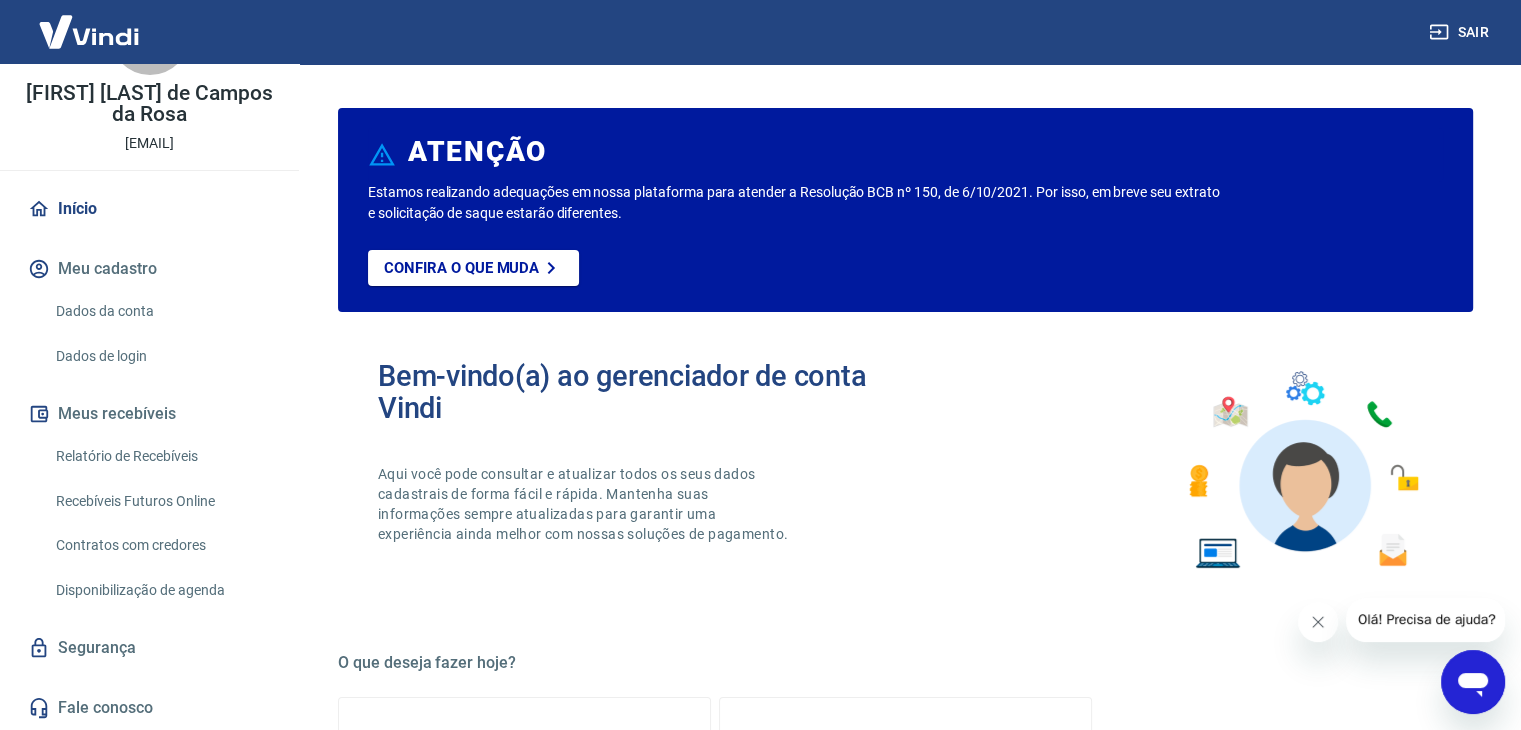 click on "Relatório de Recebíveis" at bounding box center (161, 456) 